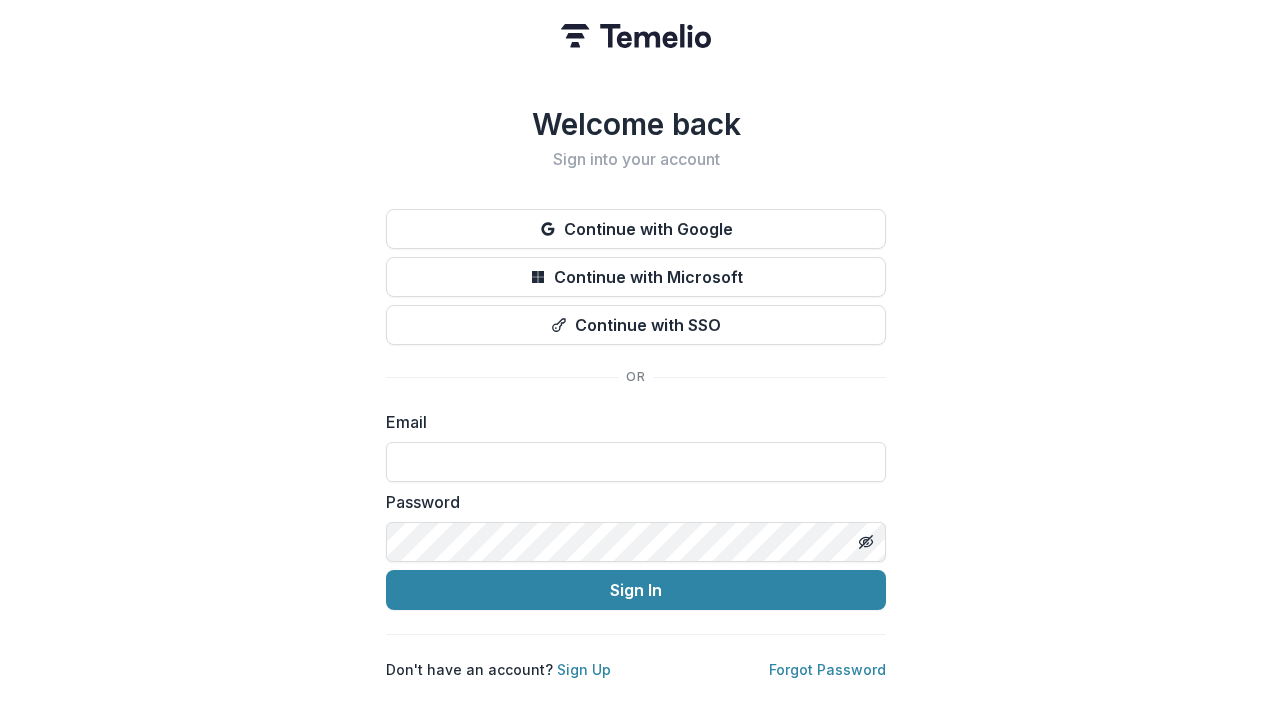 scroll, scrollTop: 0, scrollLeft: 0, axis: both 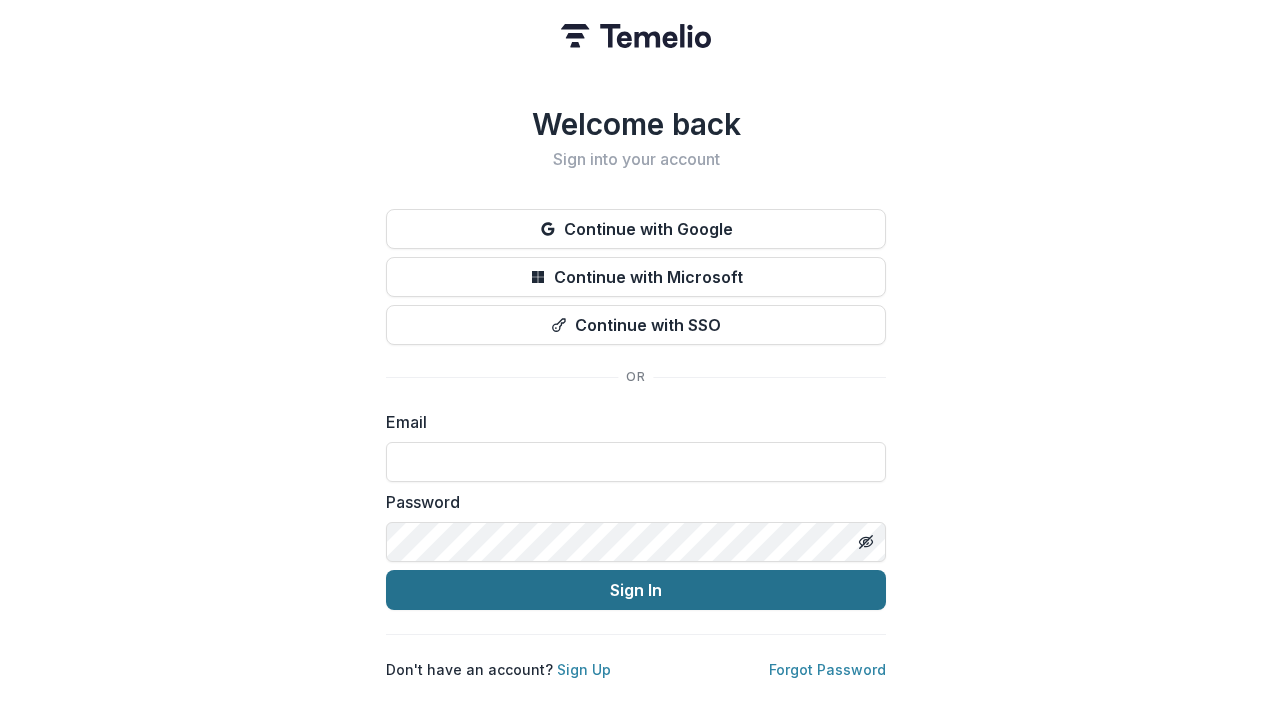 type on "**********" 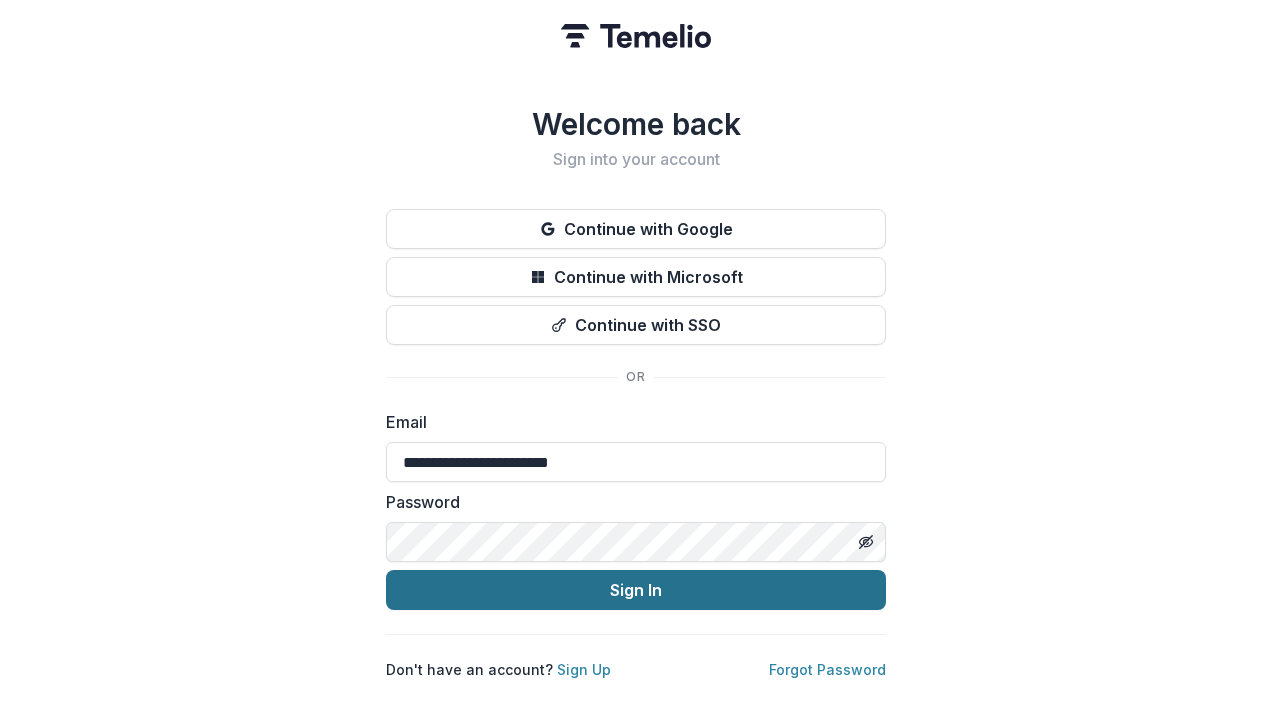 click on "Sign In" at bounding box center [636, 590] 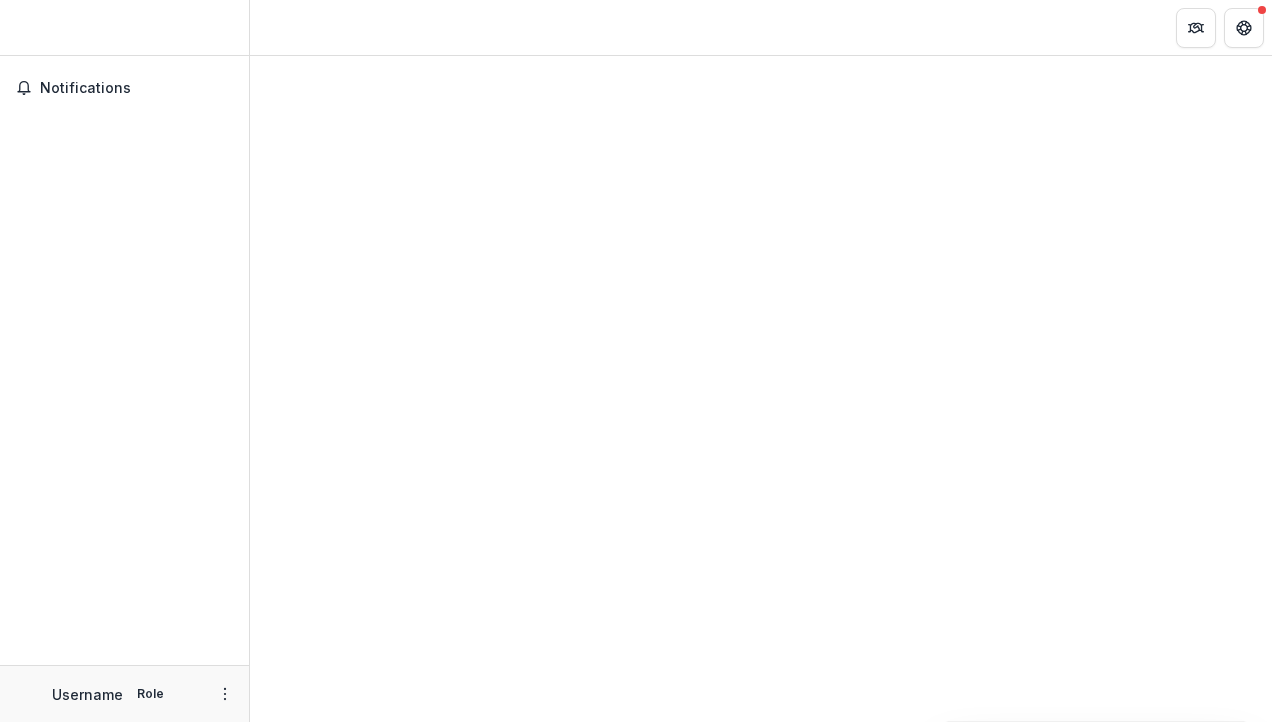 scroll, scrollTop: 0, scrollLeft: 0, axis: both 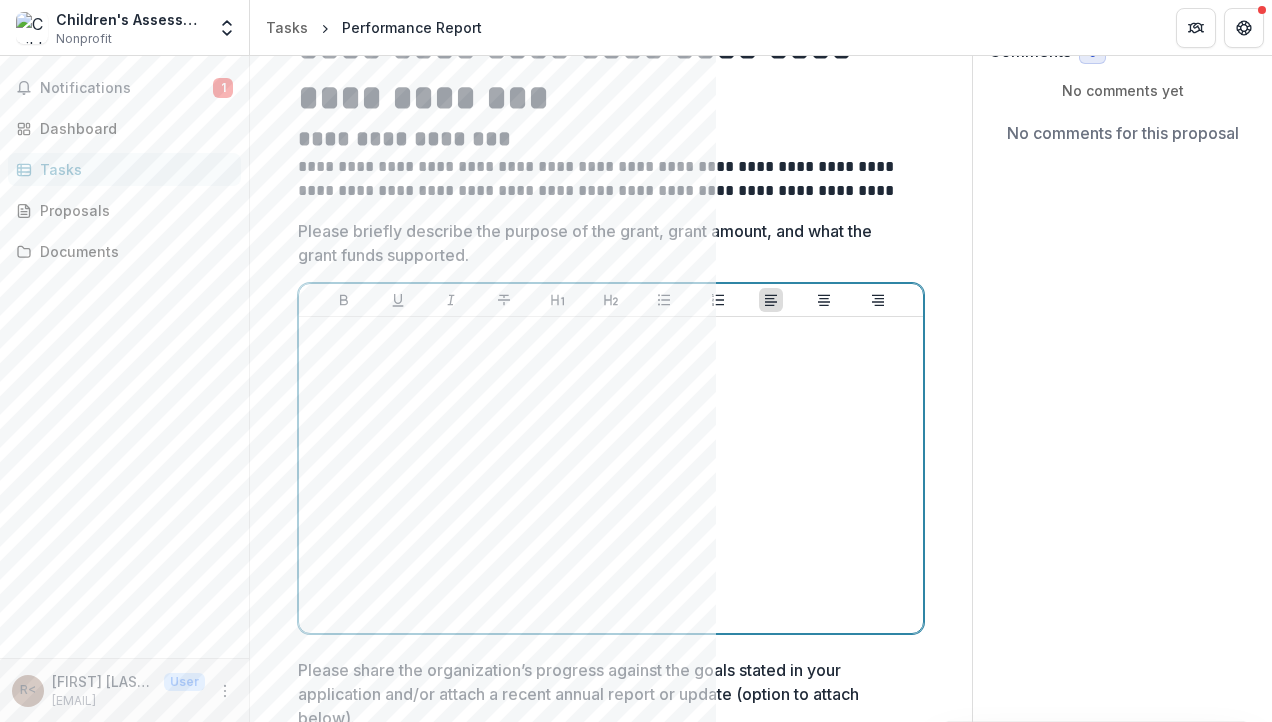 click at bounding box center [611, 475] 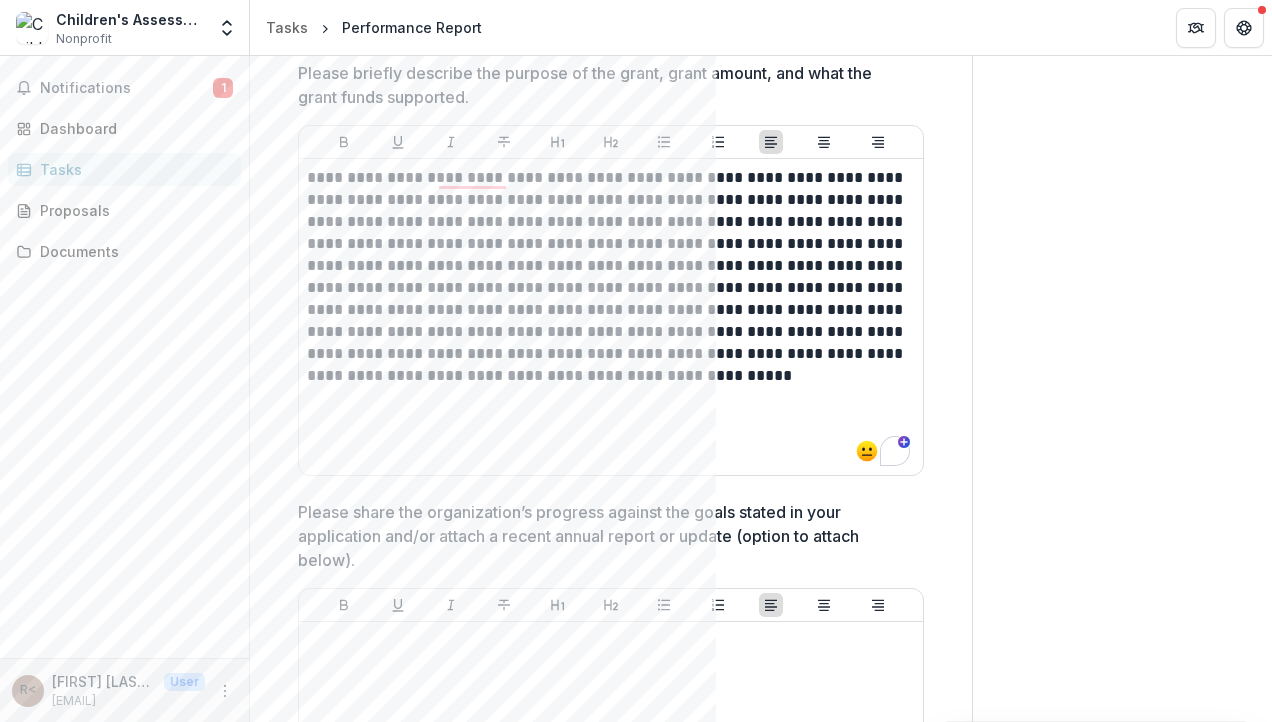 scroll, scrollTop: 600, scrollLeft: 0, axis: vertical 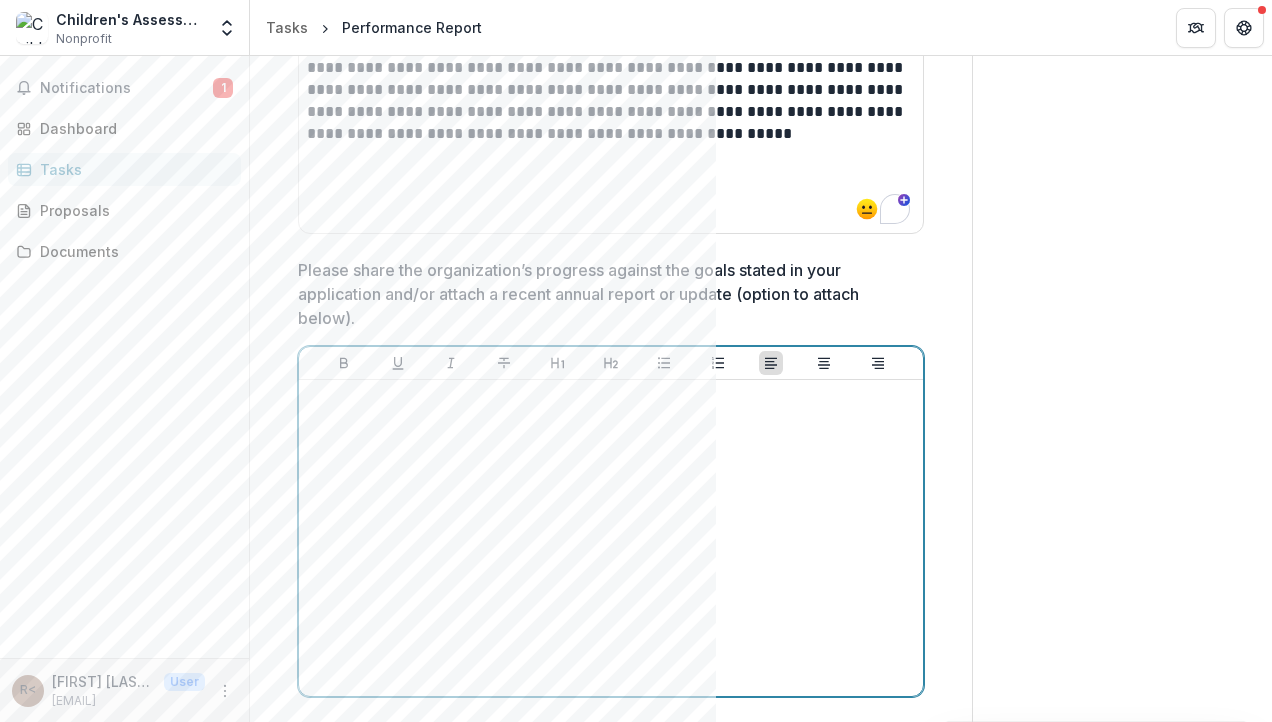 click at bounding box center [611, 538] 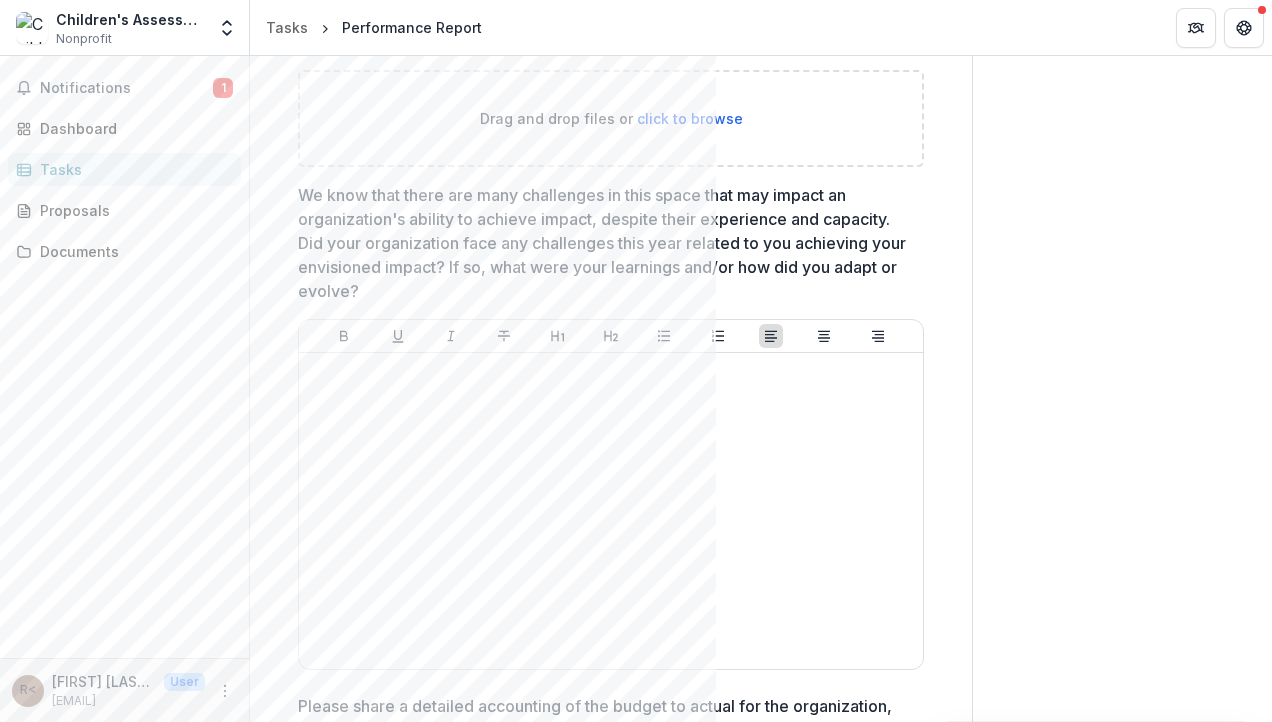 scroll, scrollTop: 1573, scrollLeft: 0, axis: vertical 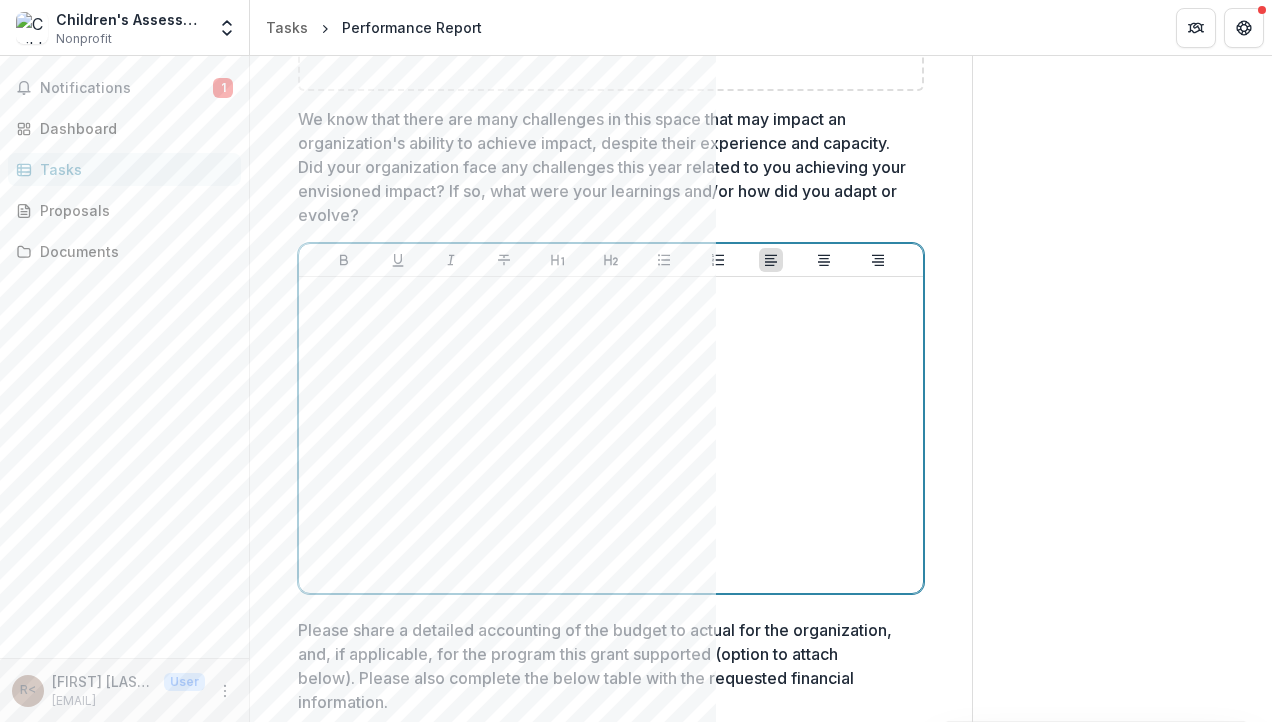 click at bounding box center [611, 435] 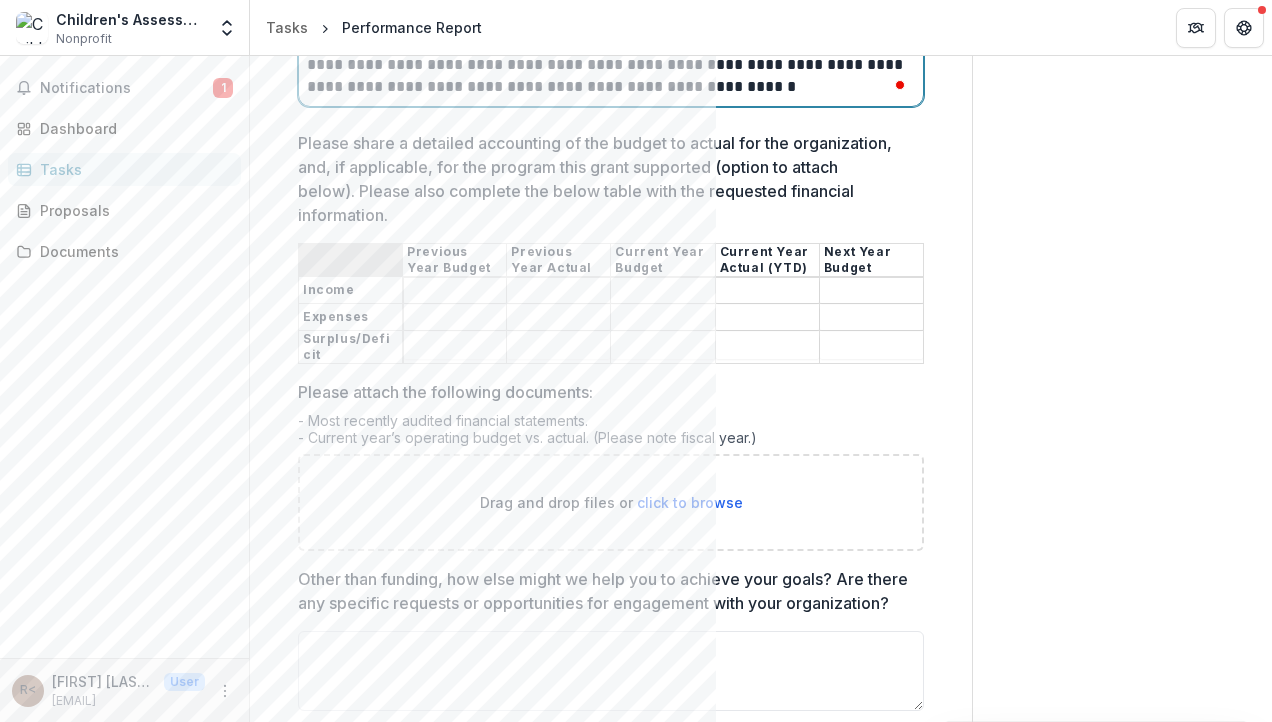 scroll, scrollTop: 2210, scrollLeft: 0, axis: vertical 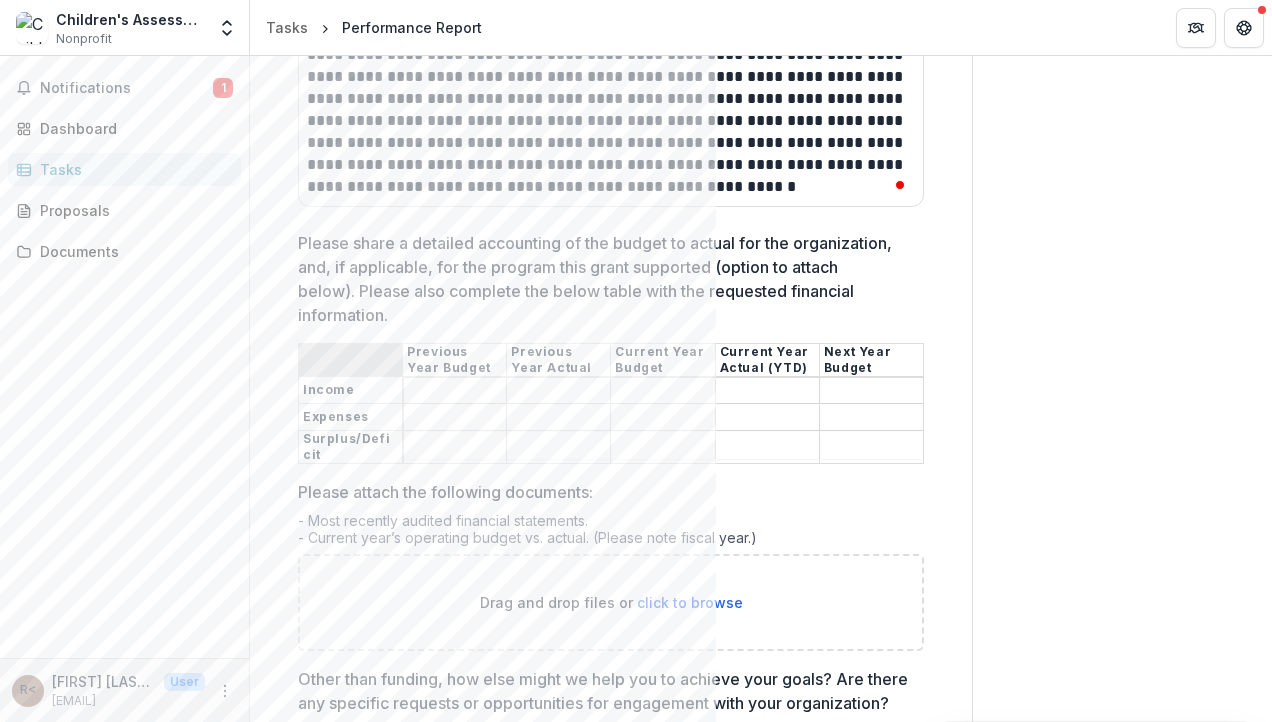 click on "Please share a detailed accounting of the budget to actual for the organization, and, if applicable, for the program this grant supported (option to attach below). Please also complete the below table with the requested financial information." at bounding box center (605, 279) 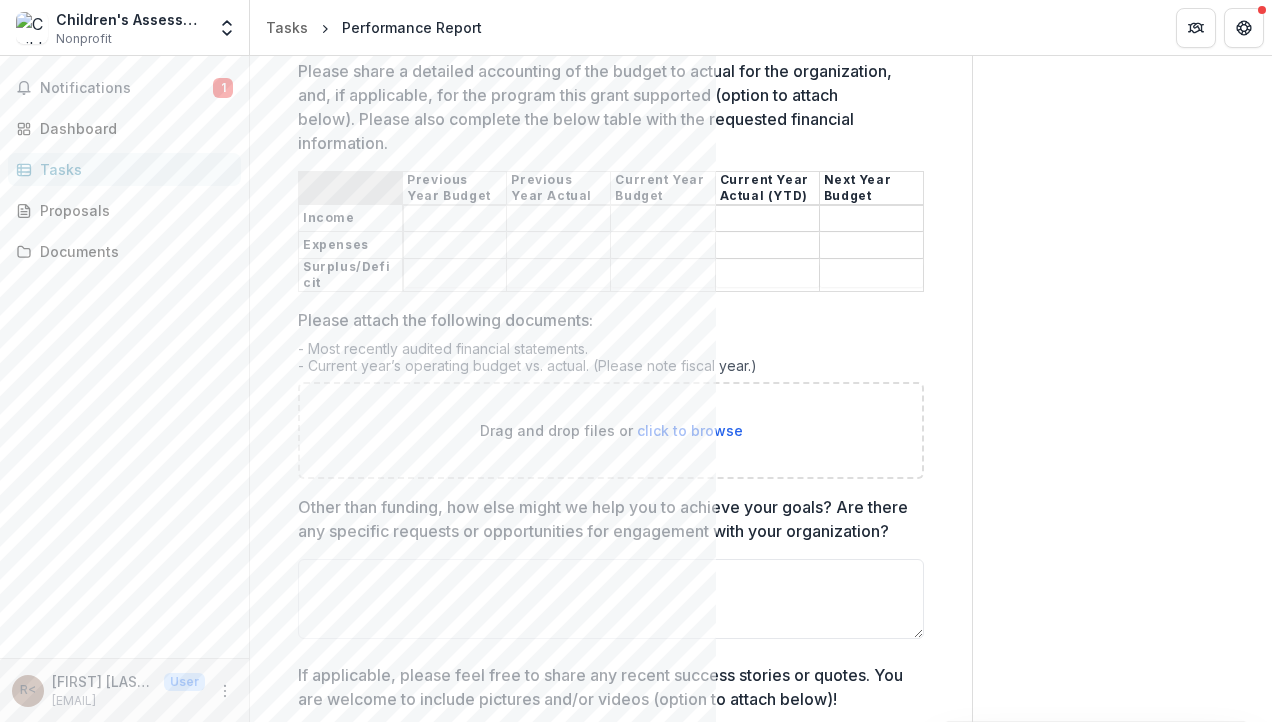 scroll, scrollTop: 2410, scrollLeft: 0, axis: vertical 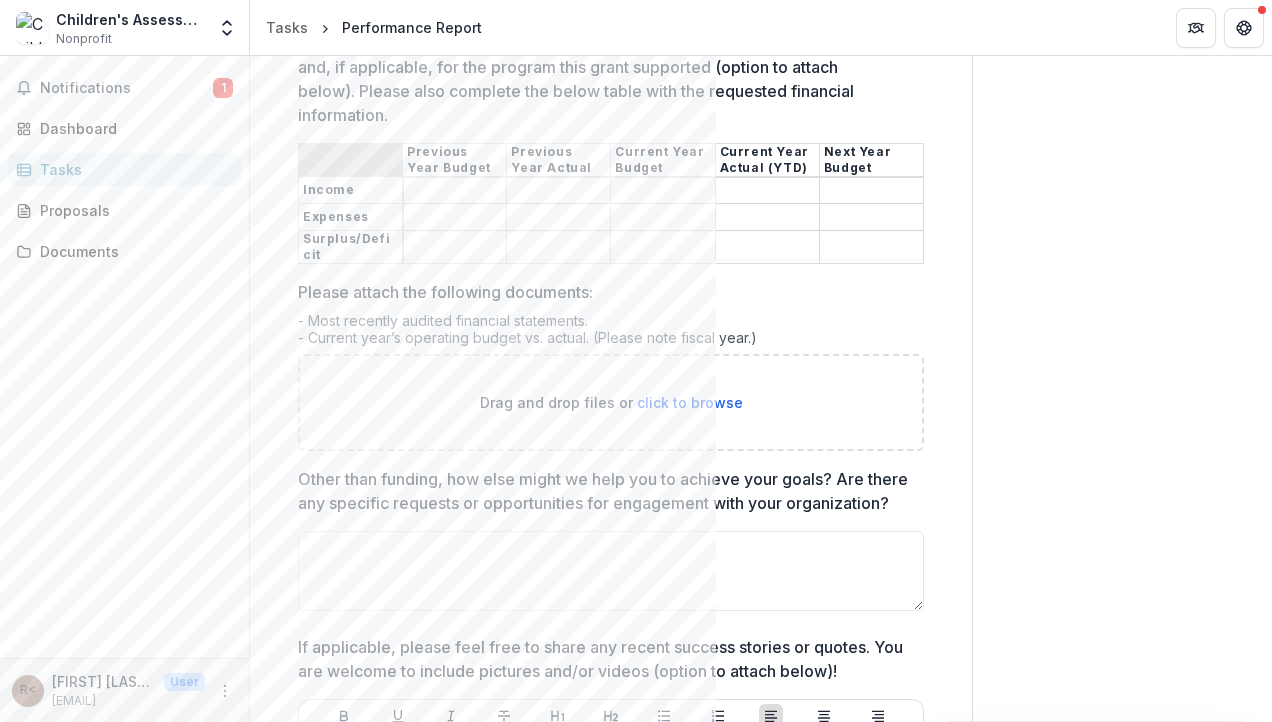 click on "Please share a detailed accounting of the budget to actual for the organization, and, if applicable, for the program this grant supported (option to attach below). Please also complete the below table with the requested financial information." at bounding box center [455, 191] 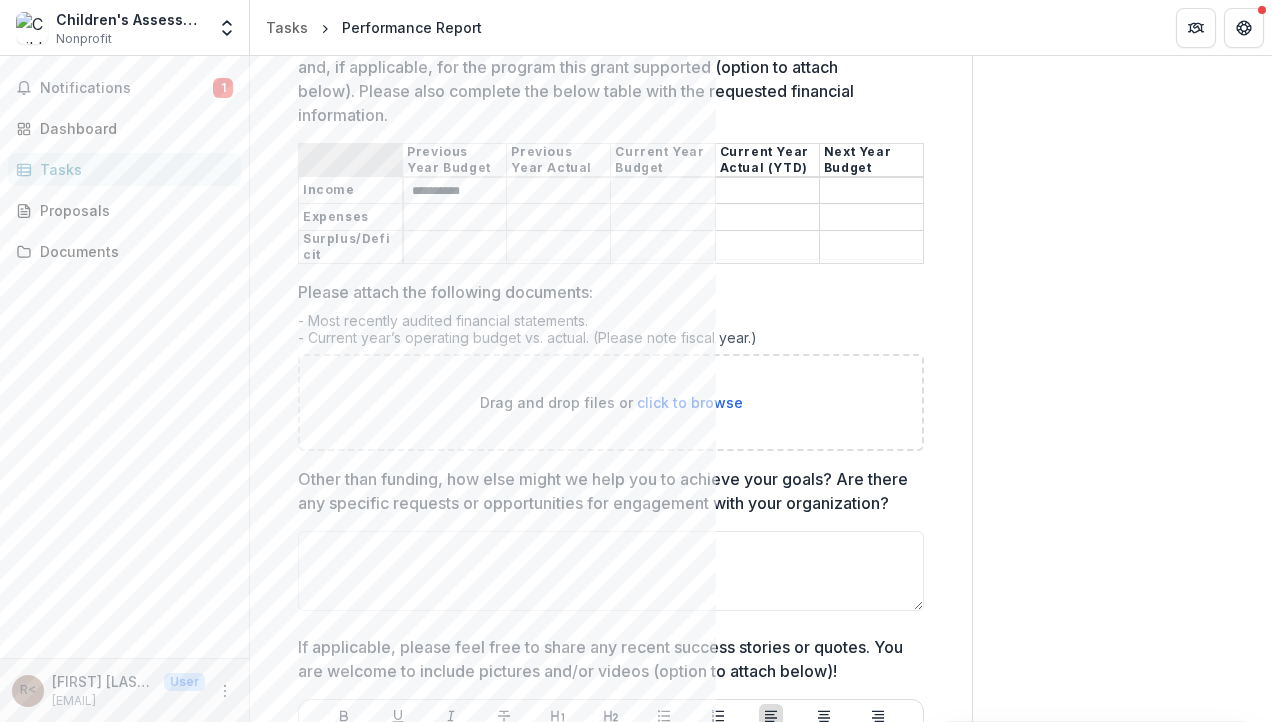 type on "*********" 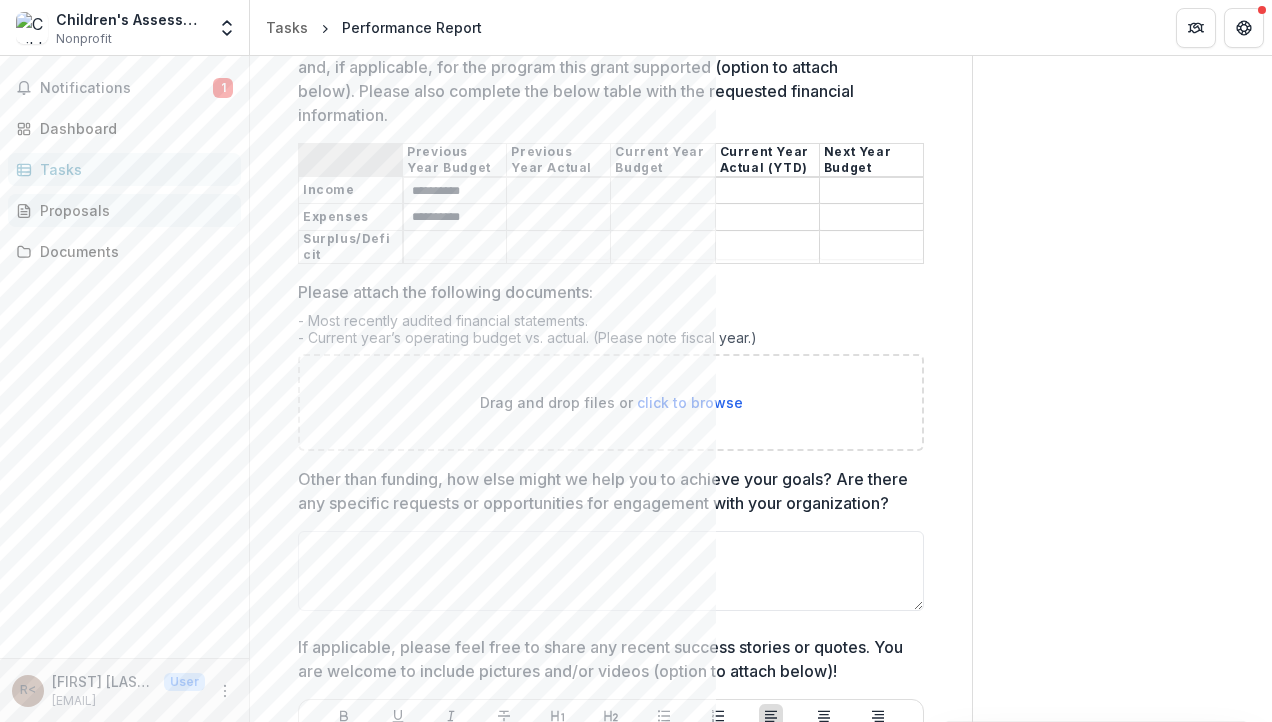 type on "*********" 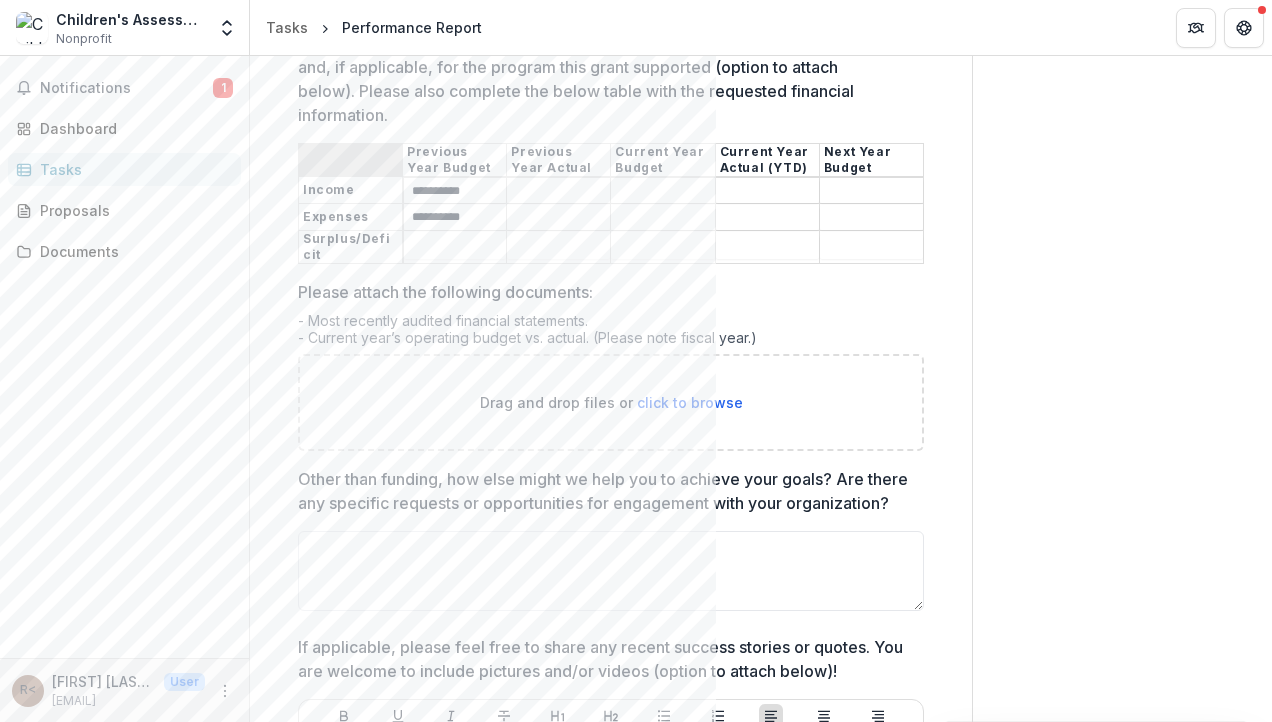 click on "Please share a detailed accounting of the budget to actual for the organization, and, if applicable, for the program this grant supported (option to attach below). Please also complete the below table with the requested financial information." at bounding box center (558, 191) 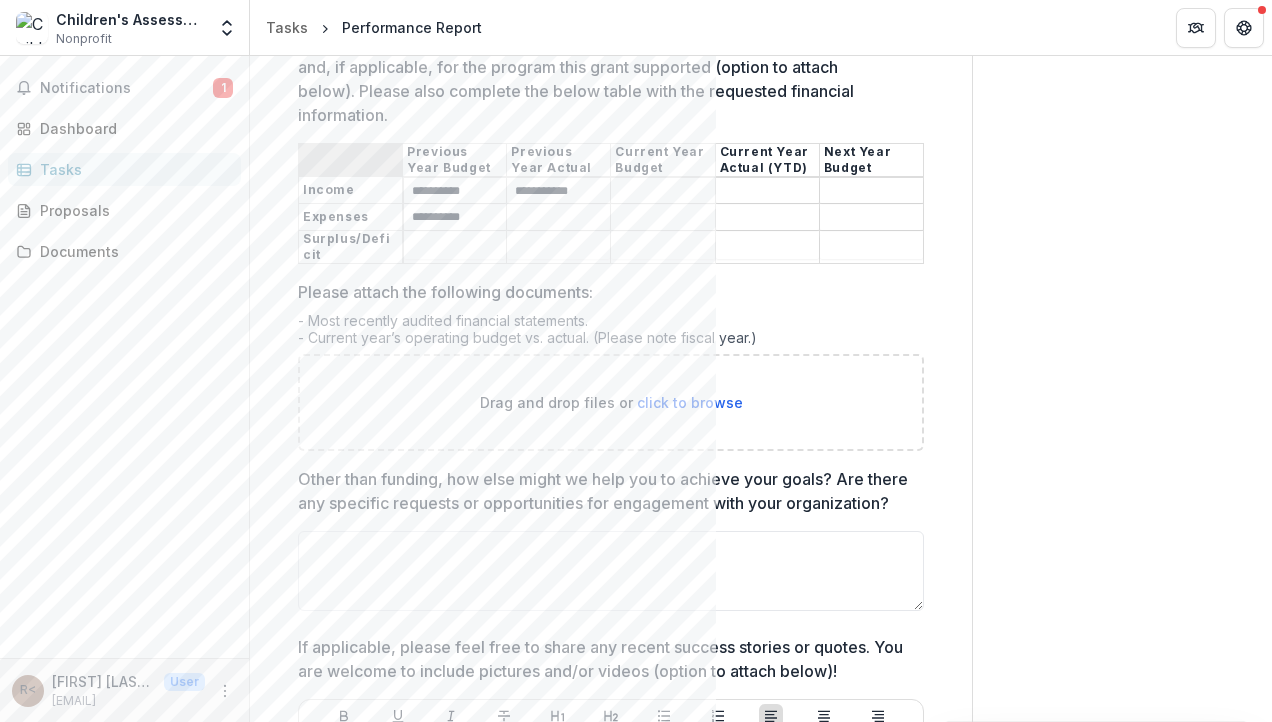 type on "**********" 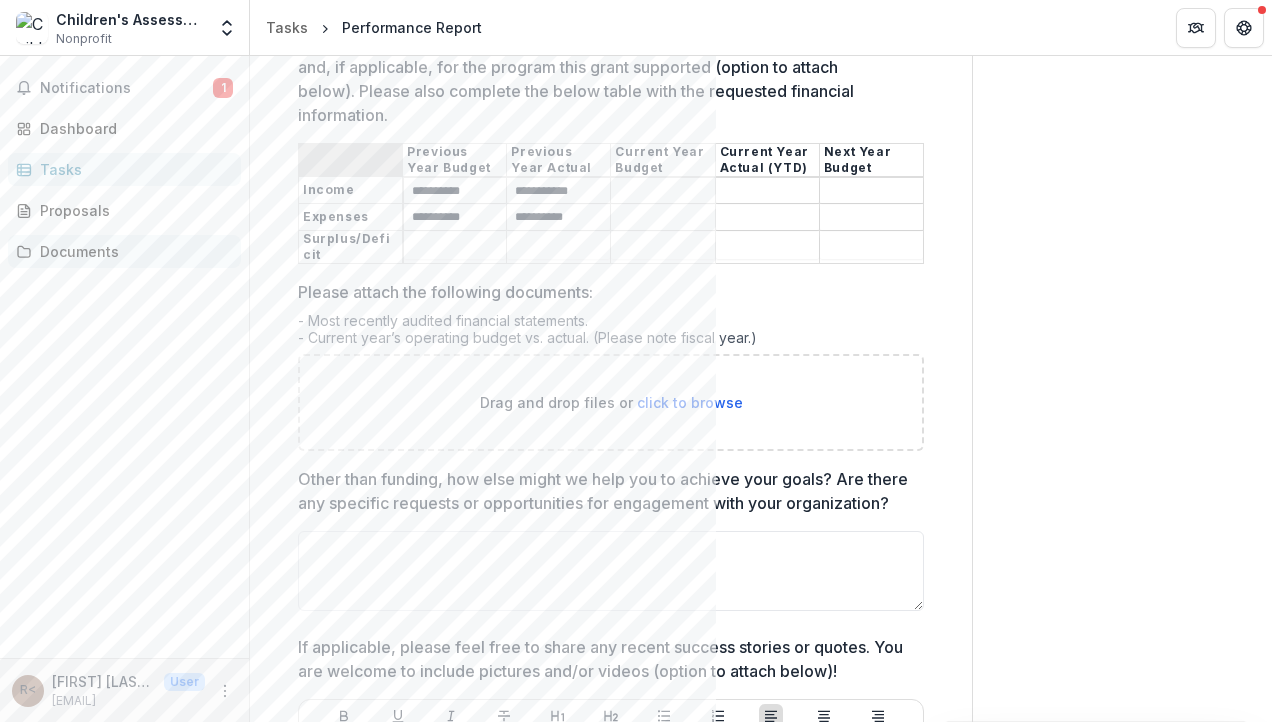 type on "*********" 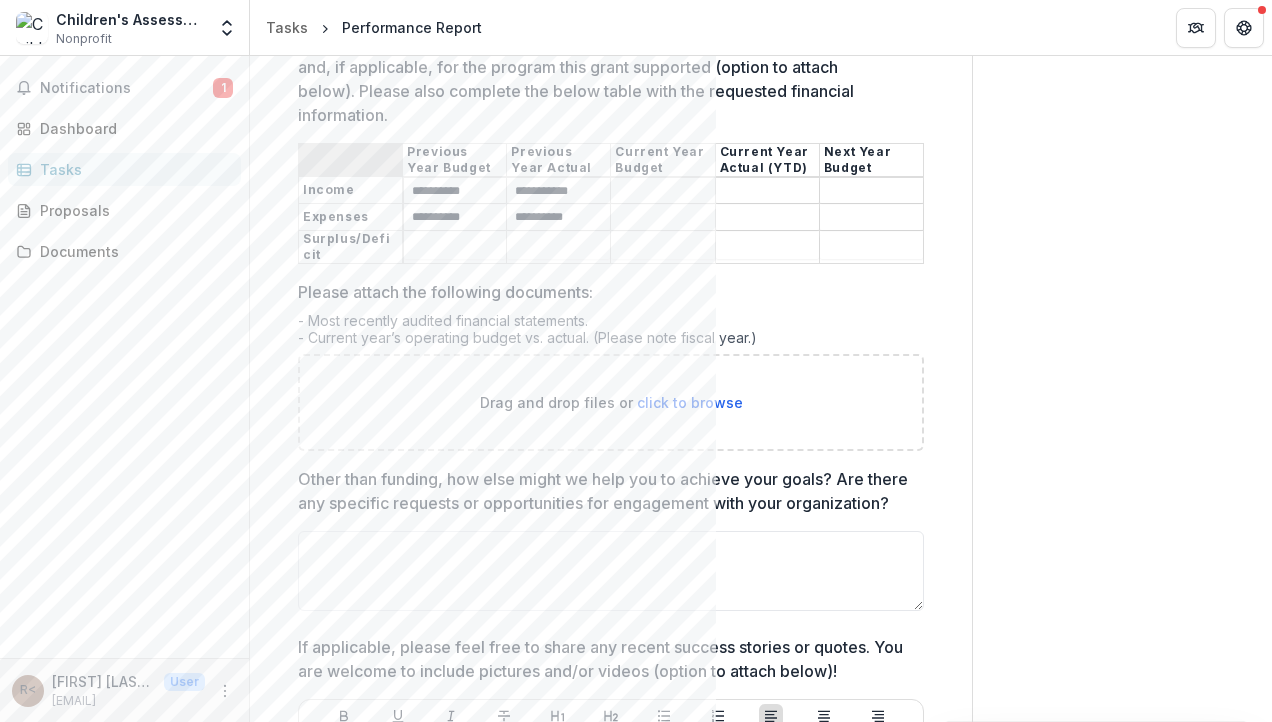 click on "Please share a detailed accounting of the budget to actual for the organization, and, if applicable, for the program this grant supported (option to attach below). Please also complete the below table with the requested financial information." at bounding box center (558, 247) 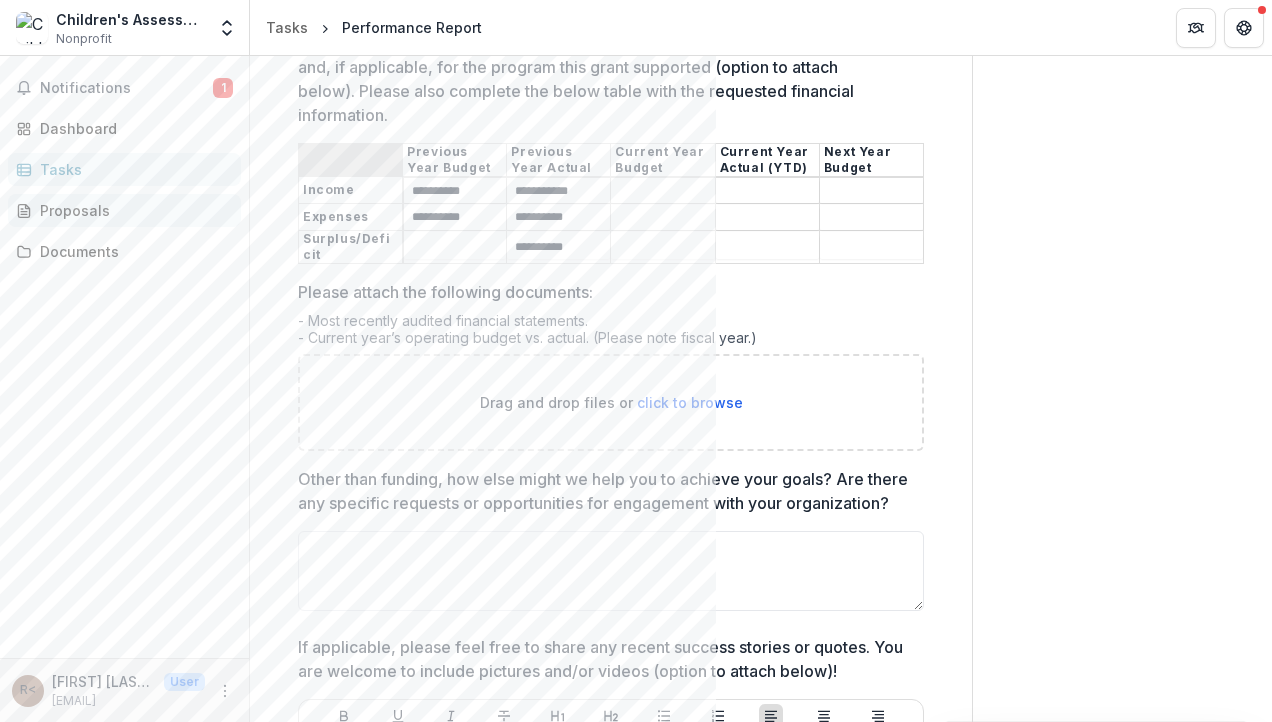 type on "*********" 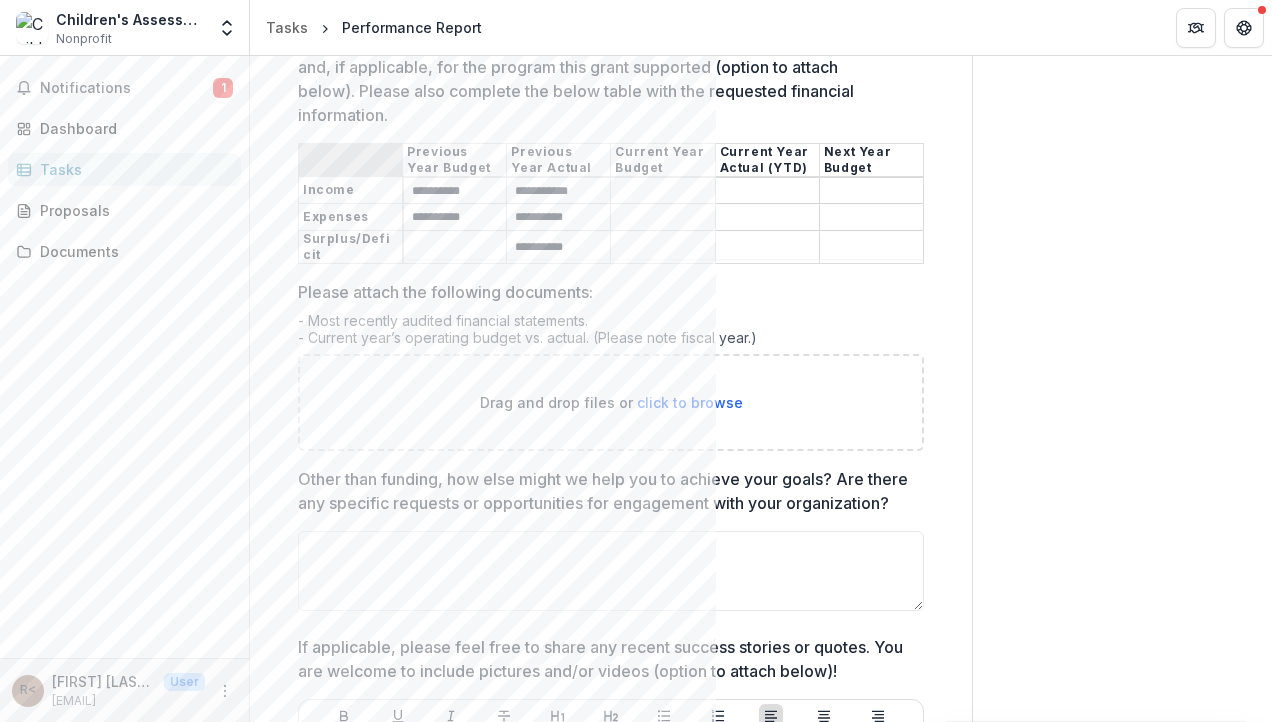 click on "Please share a detailed accounting of the budget to actual for the organization, and, if applicable, for the program this grant supported (option to attach below). Please also complete the below table with the requested financial information." at bounding box center [662, 191] 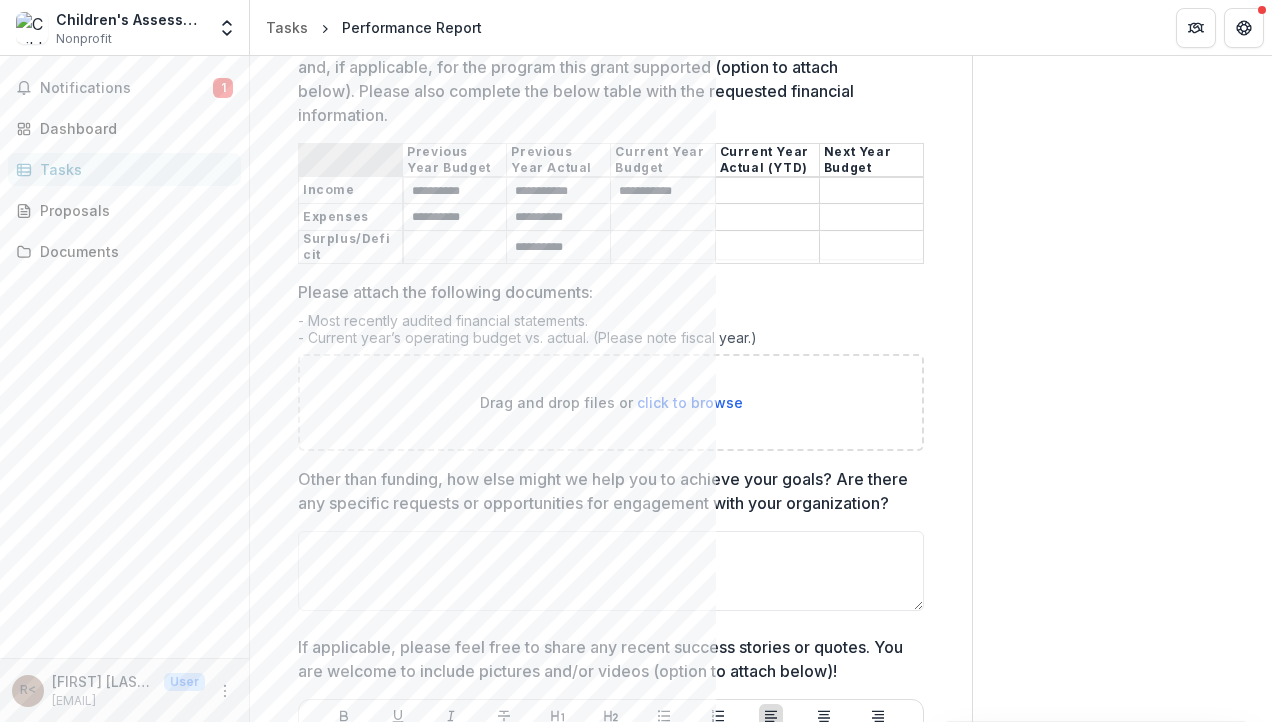 type on "**********" 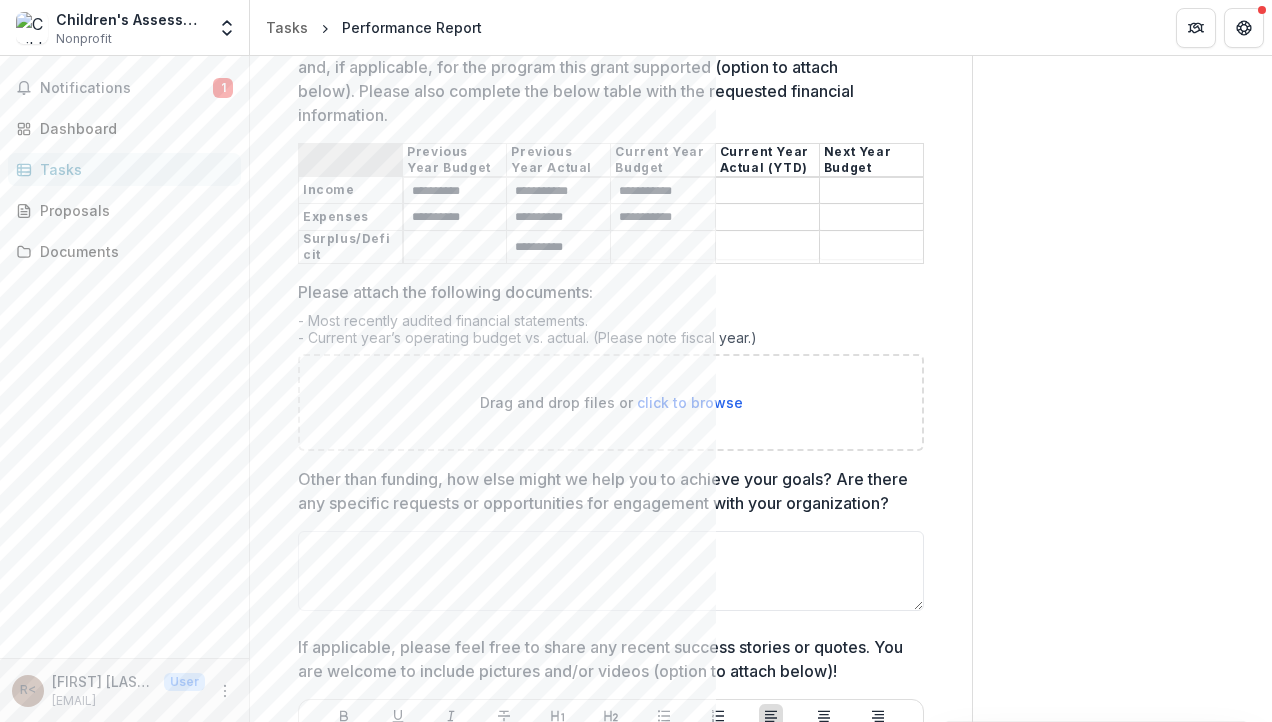 type on "**********" 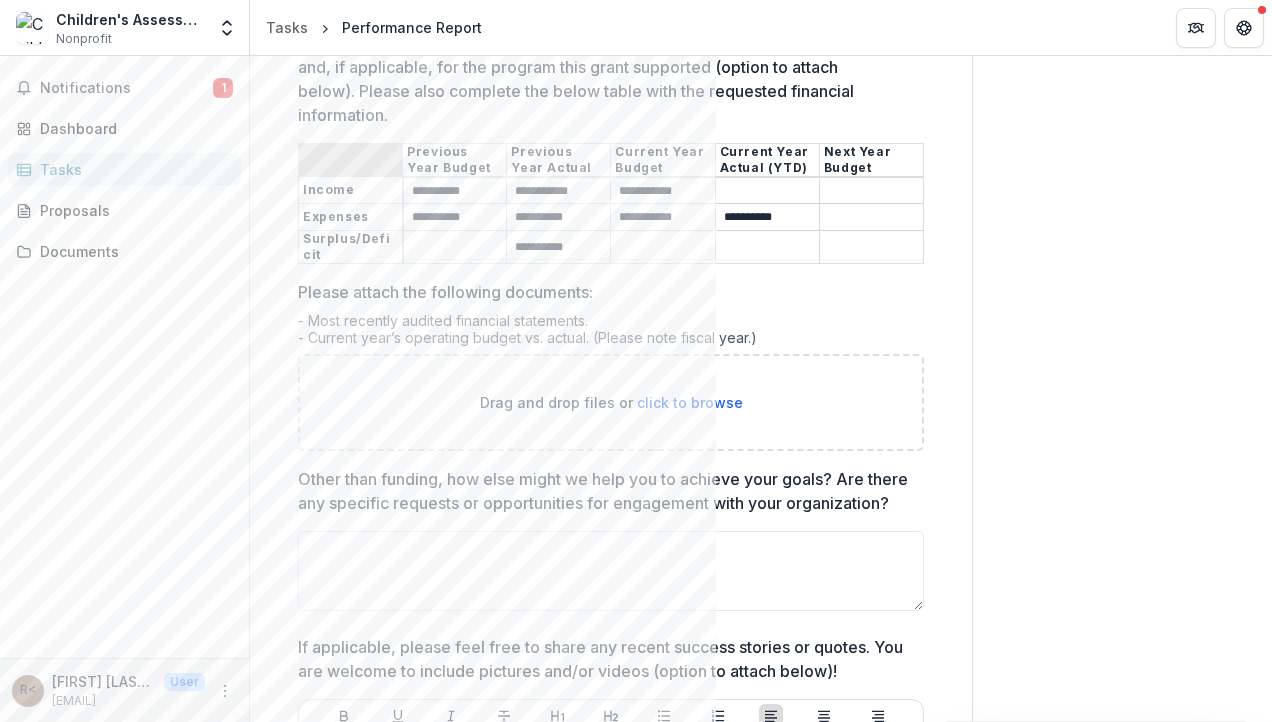 click on "*********" at bounding box center (767, 218) 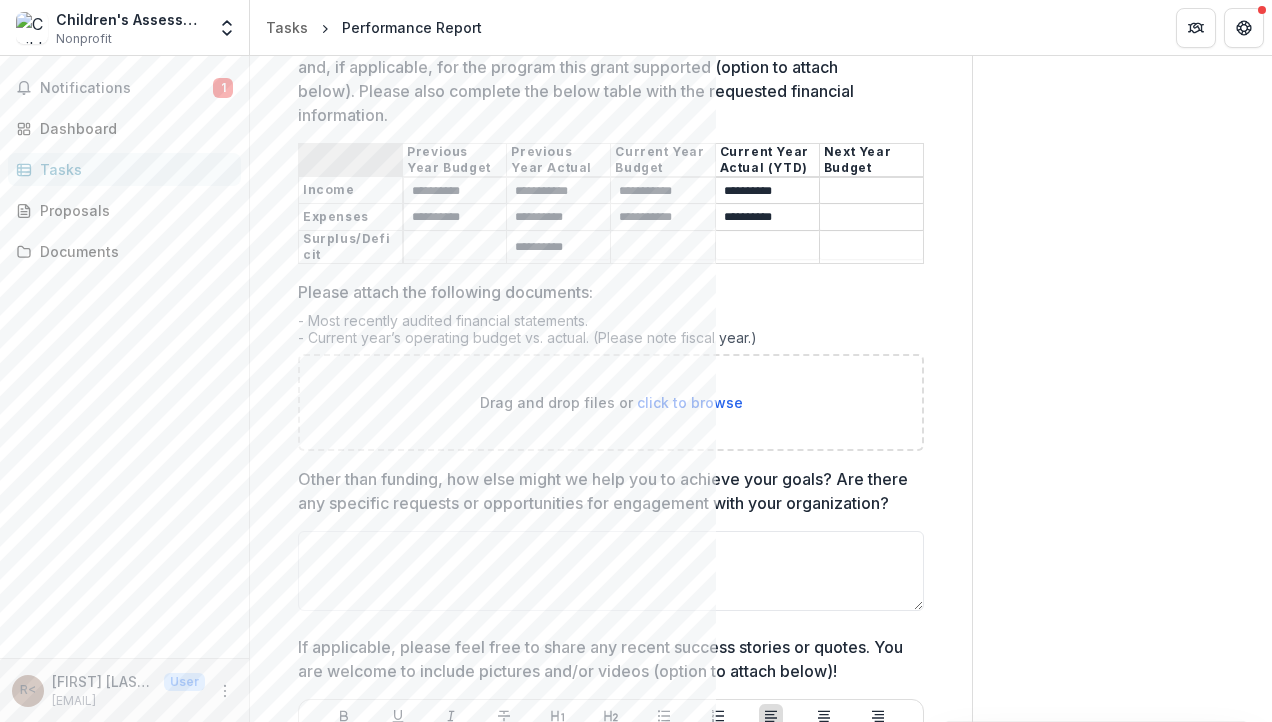type on "*********" 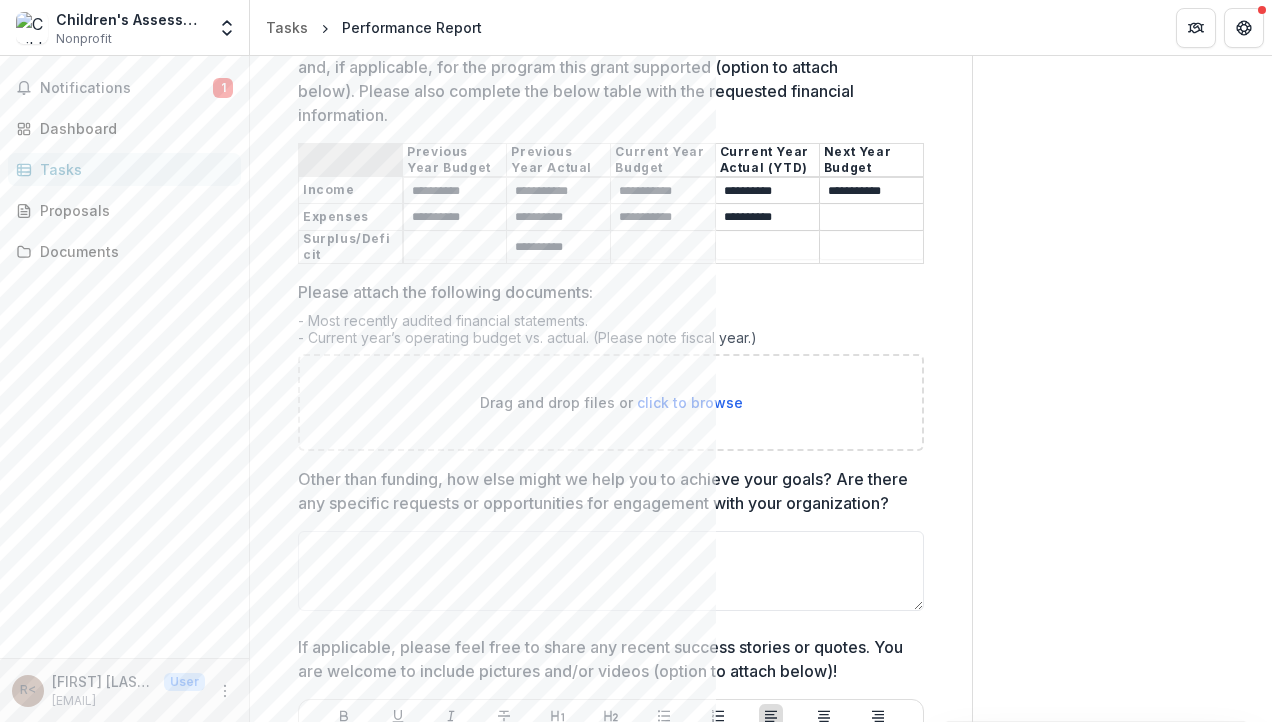 type on "**********" 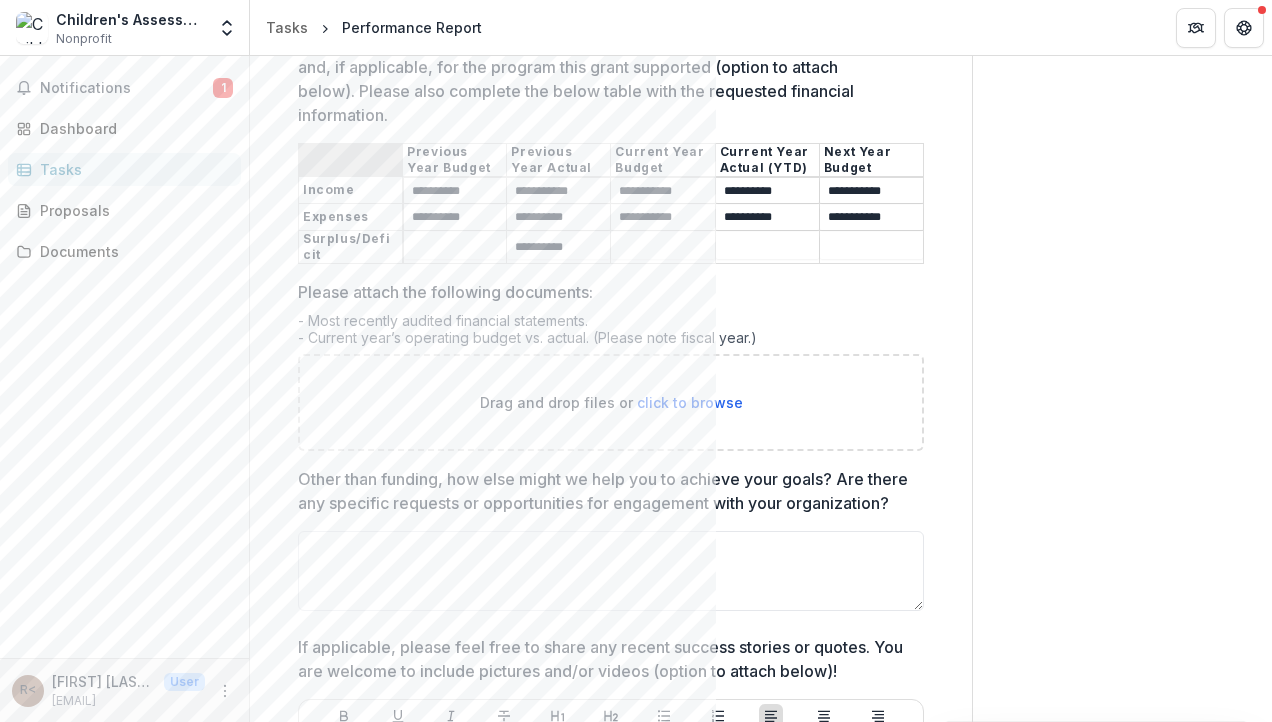 type on "**********" 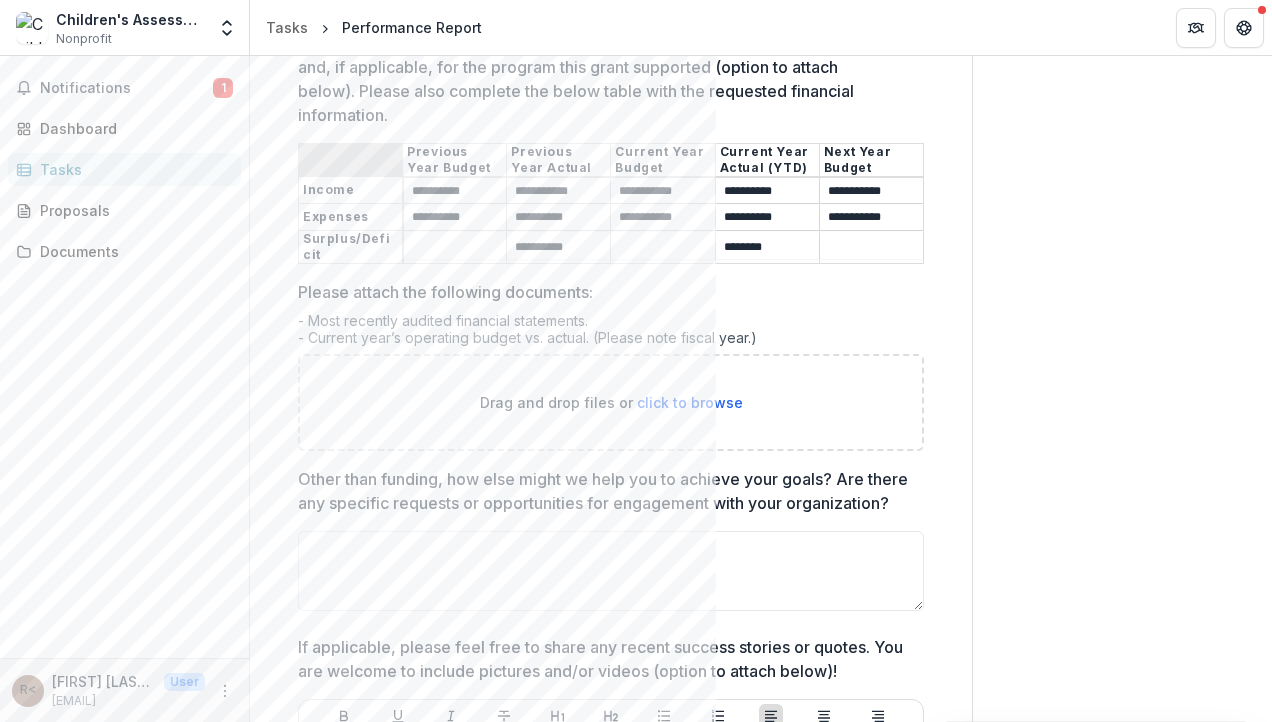type on "*******" 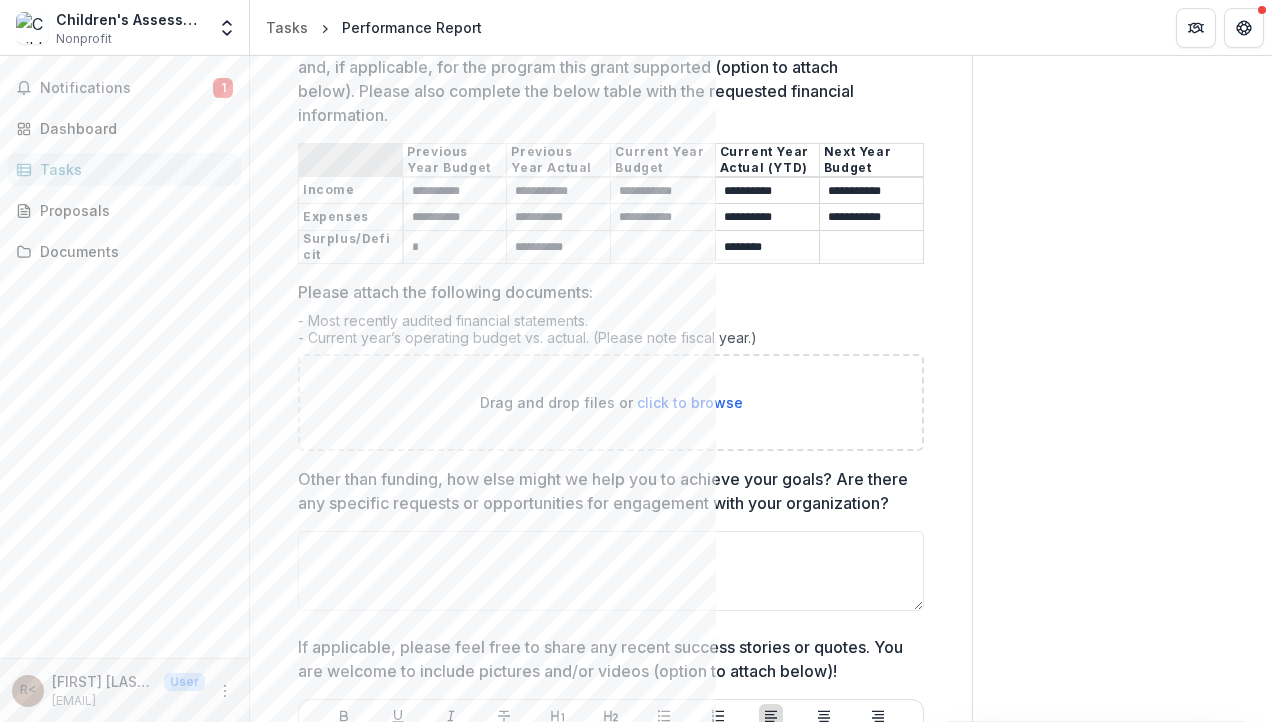 type on "*" 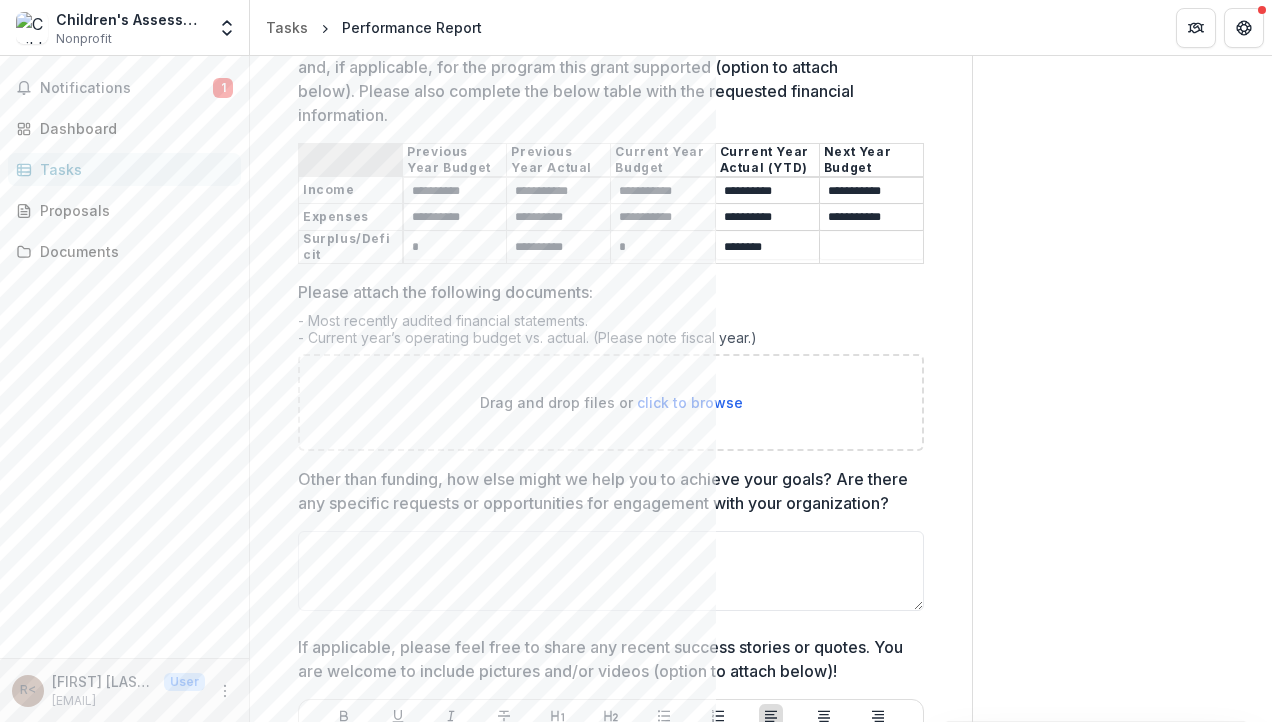 type on "*" 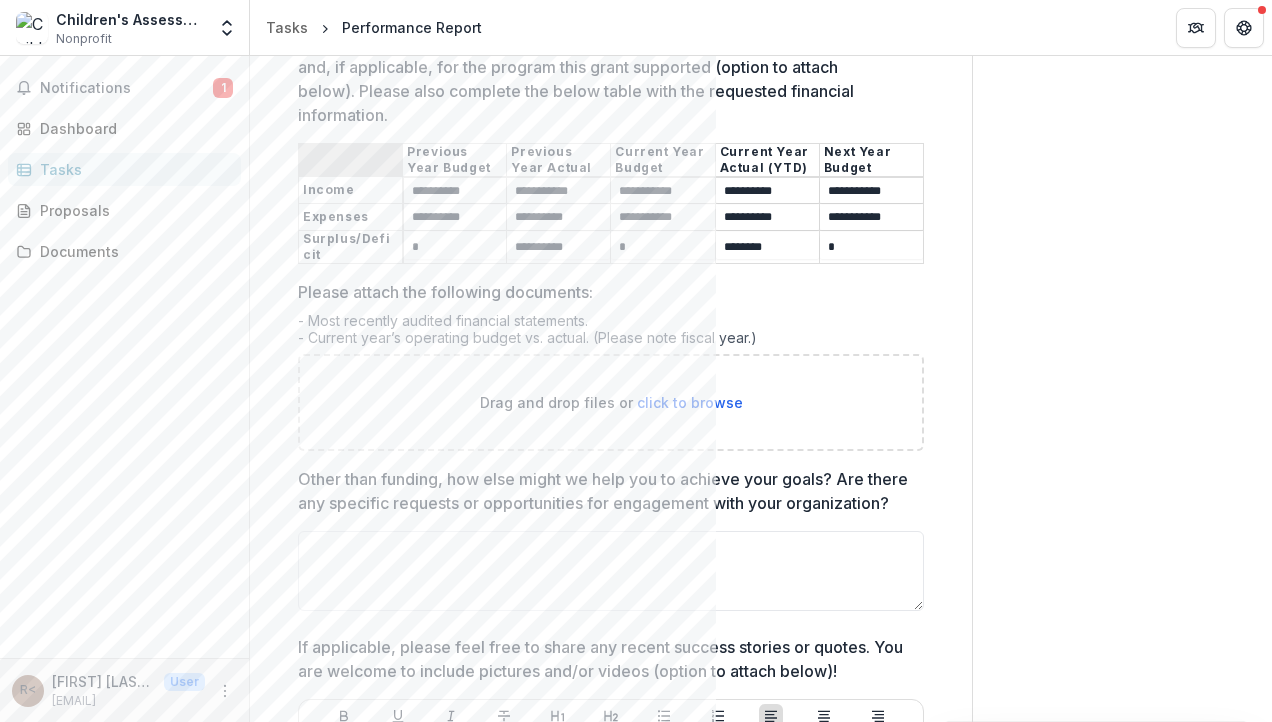 type on "*" 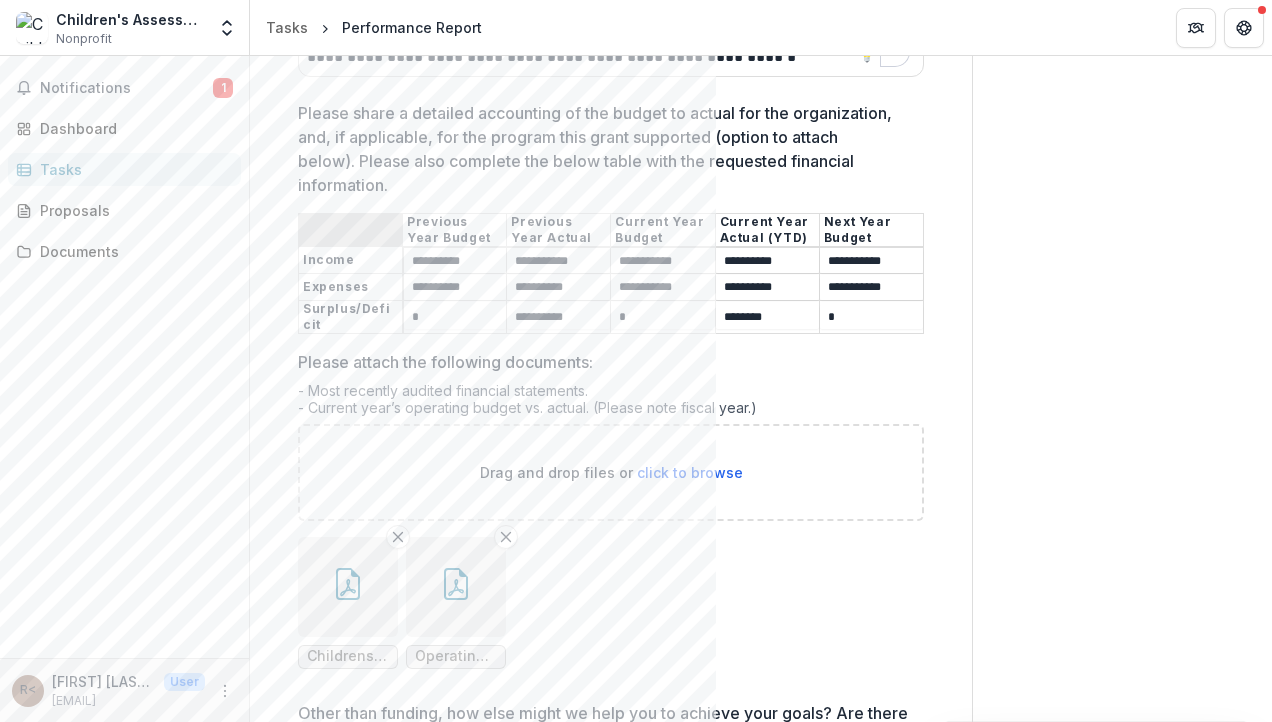 scroll, scrollTop: 2310, scrollLeft: 0, axis: vertical 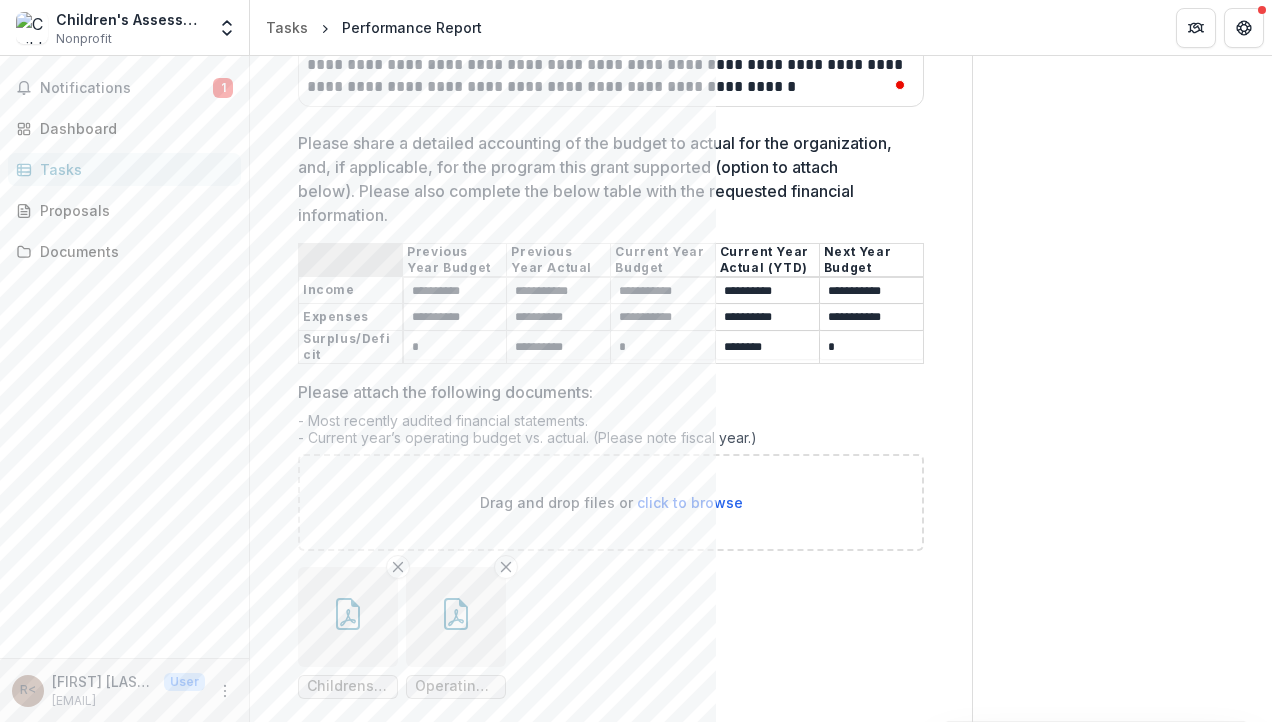 click on "click to browse" at bounding box center [690, 502] 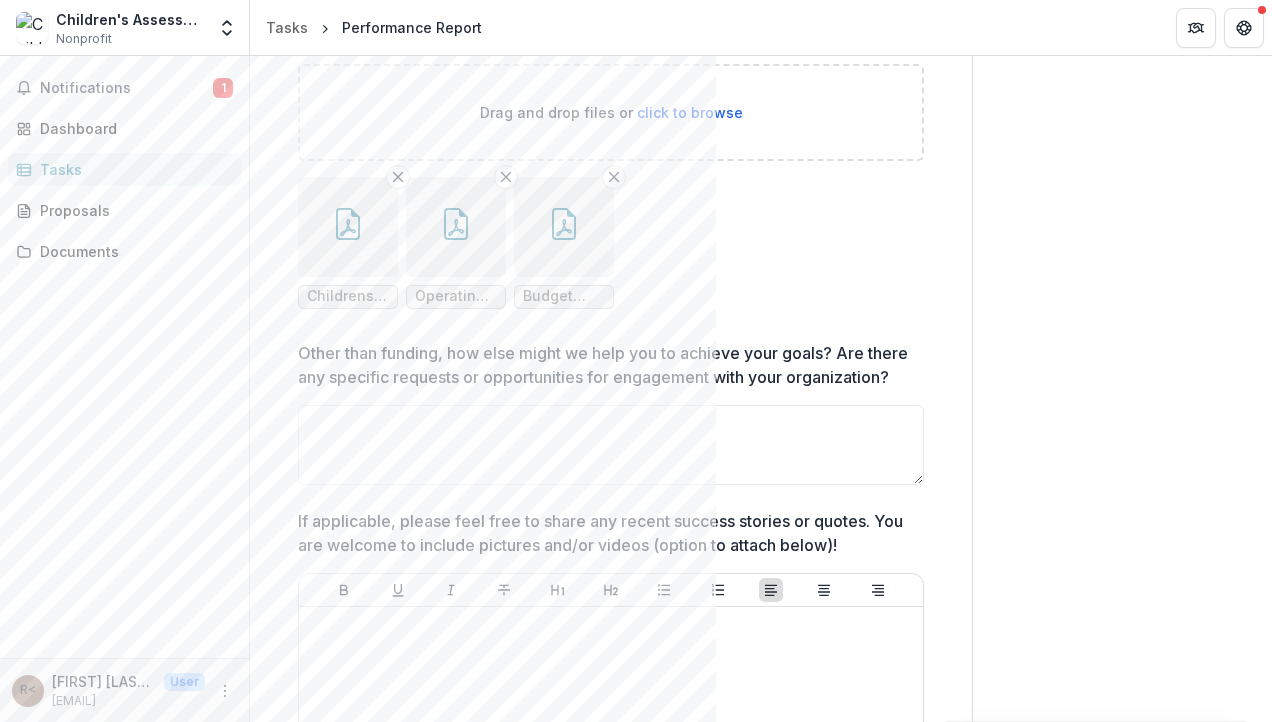 scroll, scrollTop: 2810, scrollLeft: 0, axis: vertical 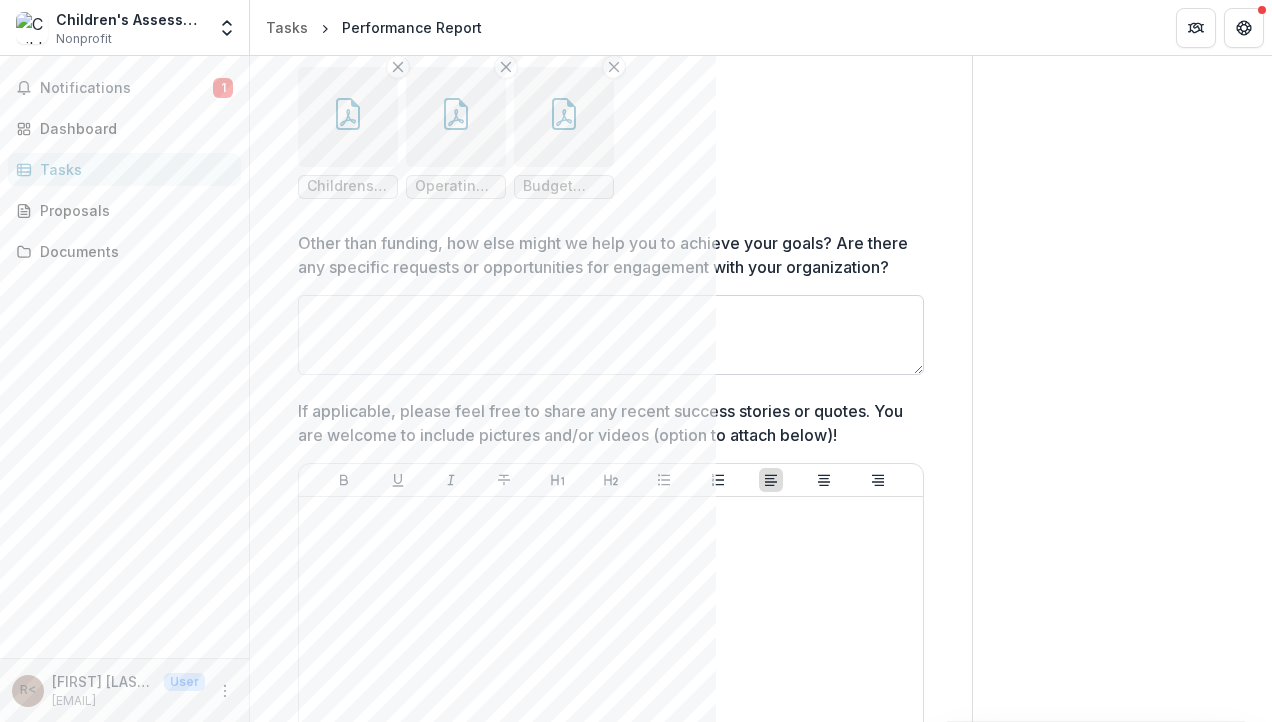 click on "Other than funding, how else might we help you to achieve your goals? Are there any specific requests or opportunities for engagement with your organization?" at bounding box center [611, 335] 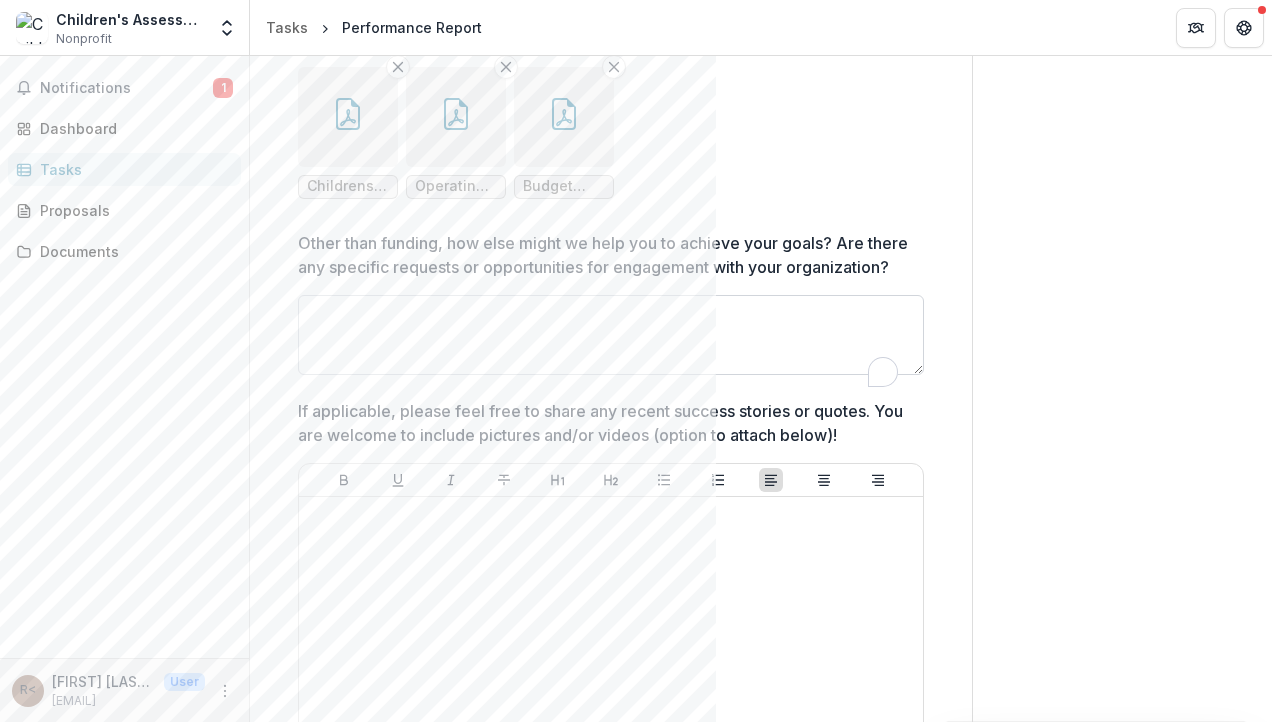 paste on "**********" 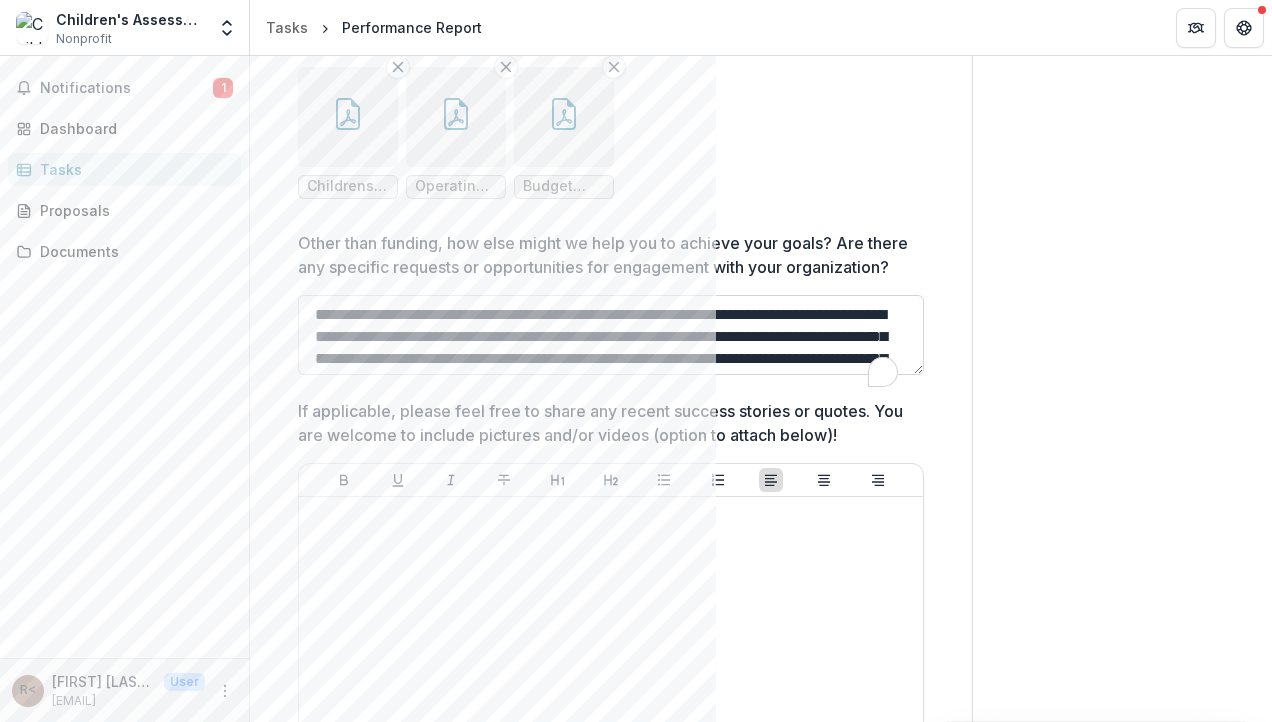 scroll, scrollTop: 324, scrollLeft: 0, axis: vertical 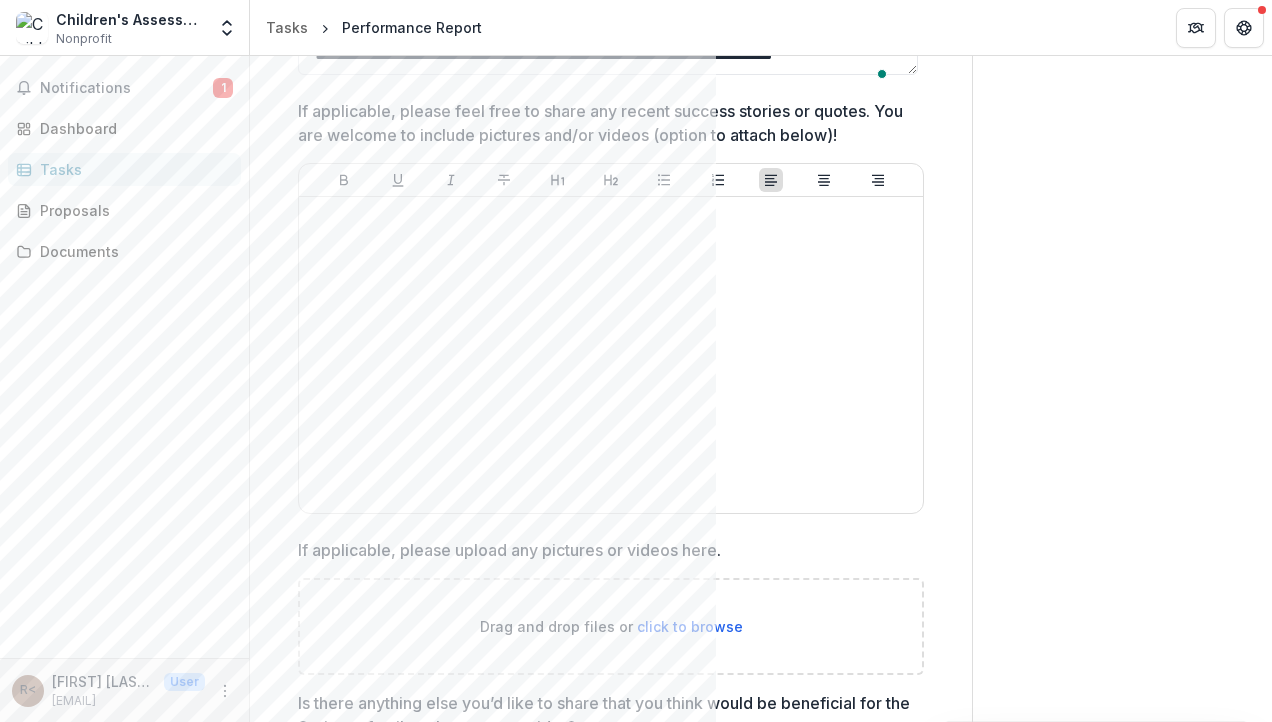 type on "**********" 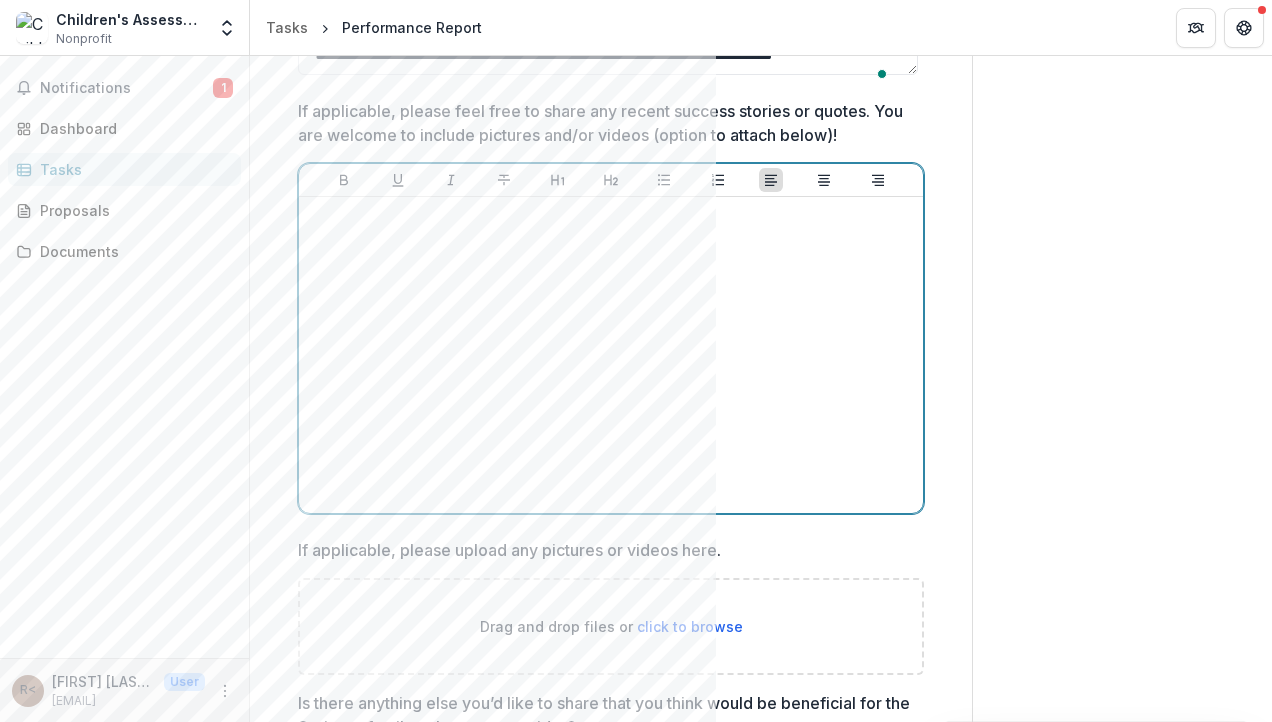 click at bounding box center (611, 355) 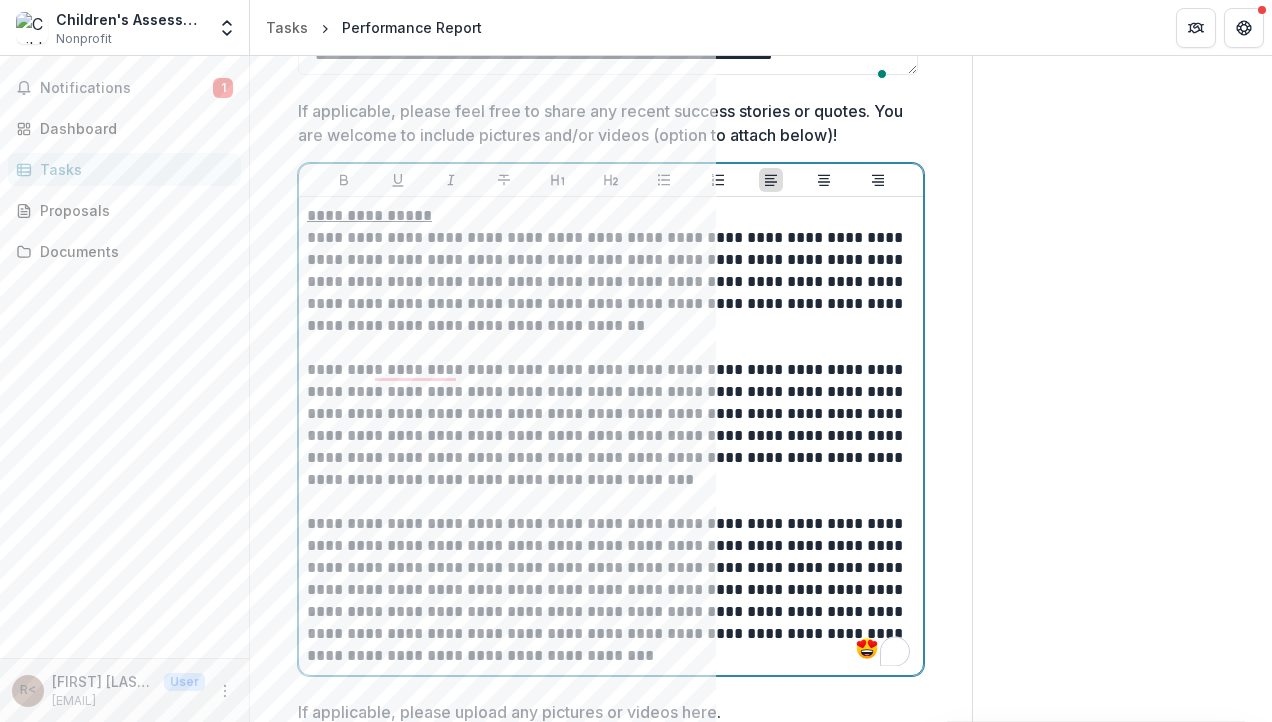 click on "**********" at bounding box center (611, 216) 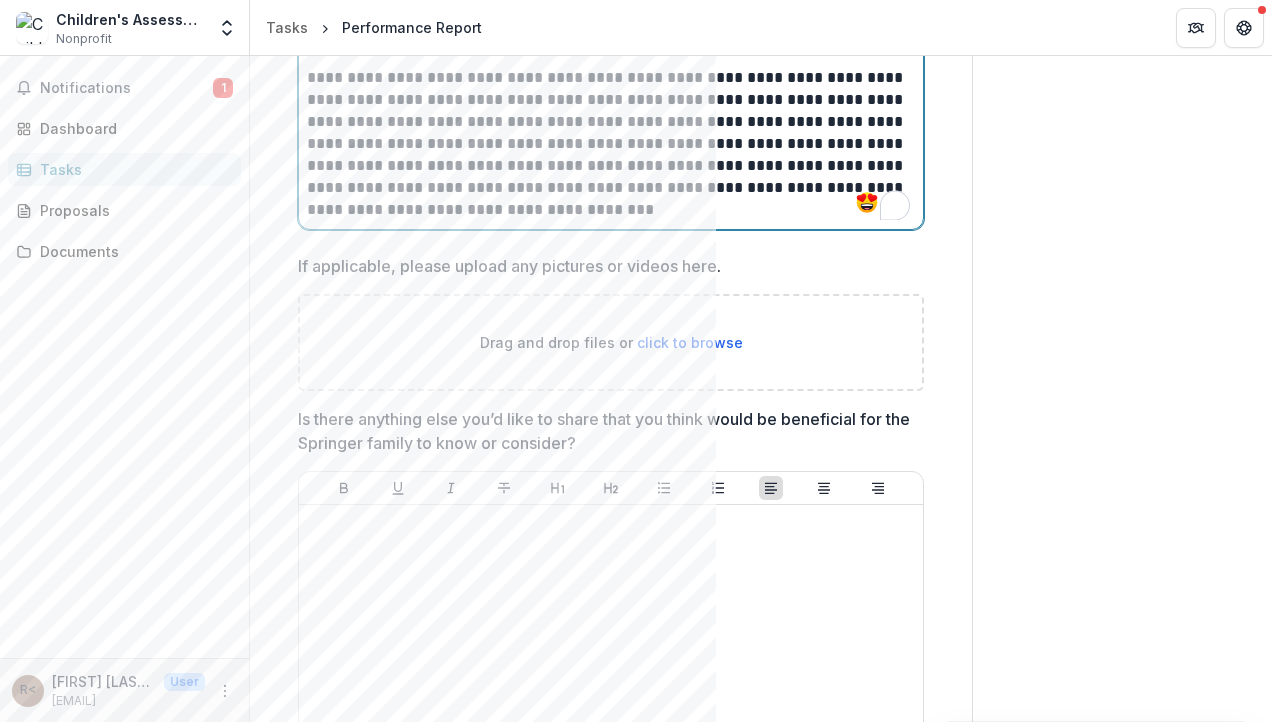 scroll, scrollTop: 3610, scrollLeft: 0, axis: vertical 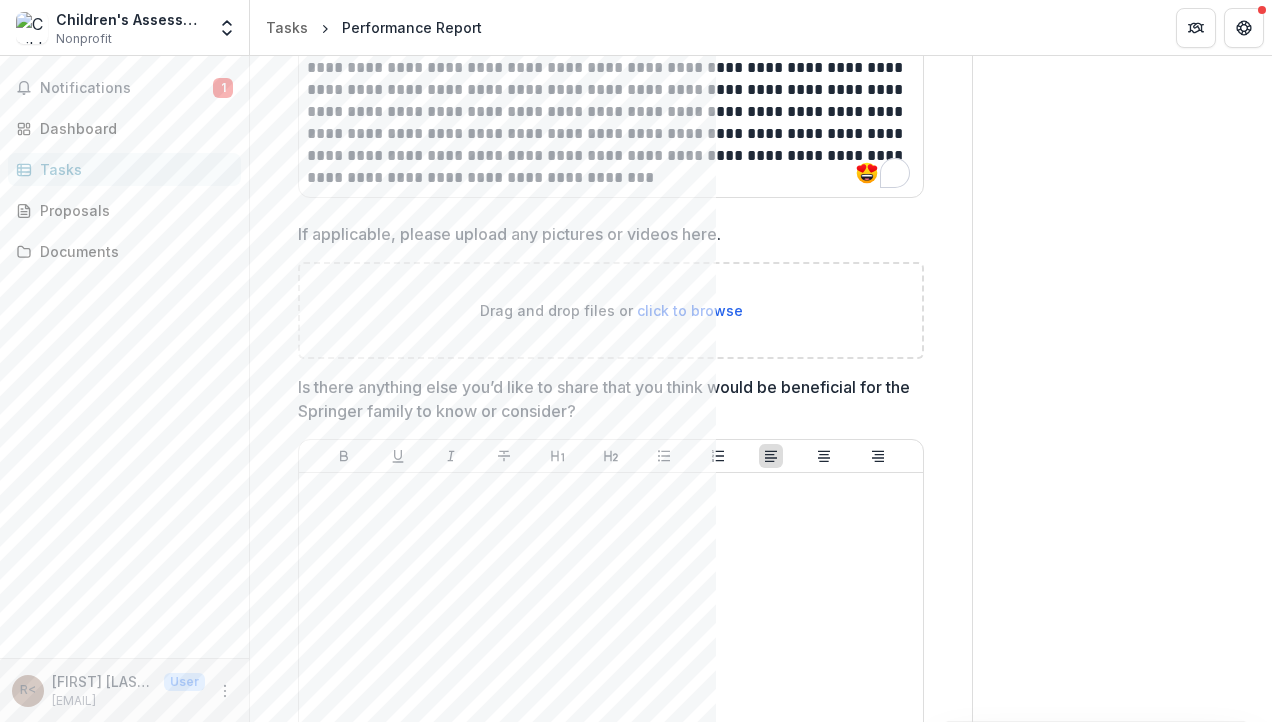 click on "Send comments or questions to   [FIRST] & [LAST] Charitable Fund  in the box below.   [FIRST] & [LAST] Charitable Fund  will be notified via email of your comment. Comments 0 No comments yet No comments for this proposal R< [FIRST] [LAST] Add Comment" at bounding box center [1122, -1106] 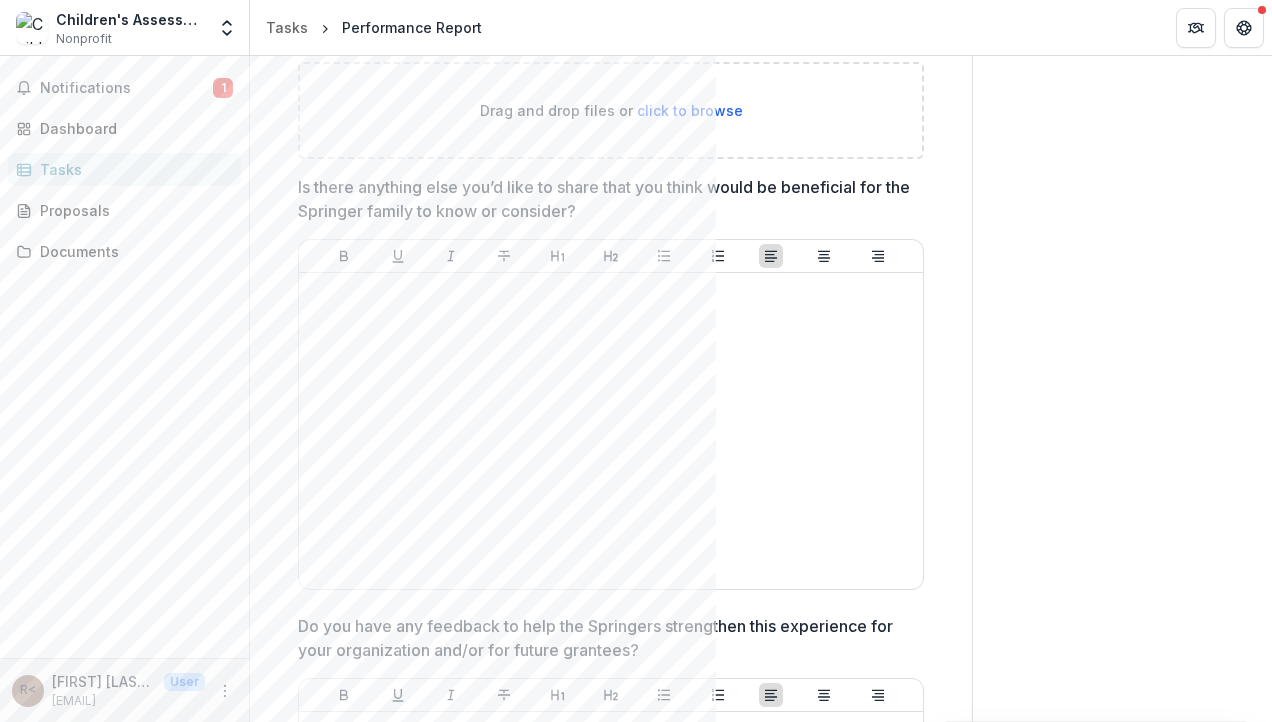 scroll, scrollTop: 3910, scrollLeft: 0, axis: vertical 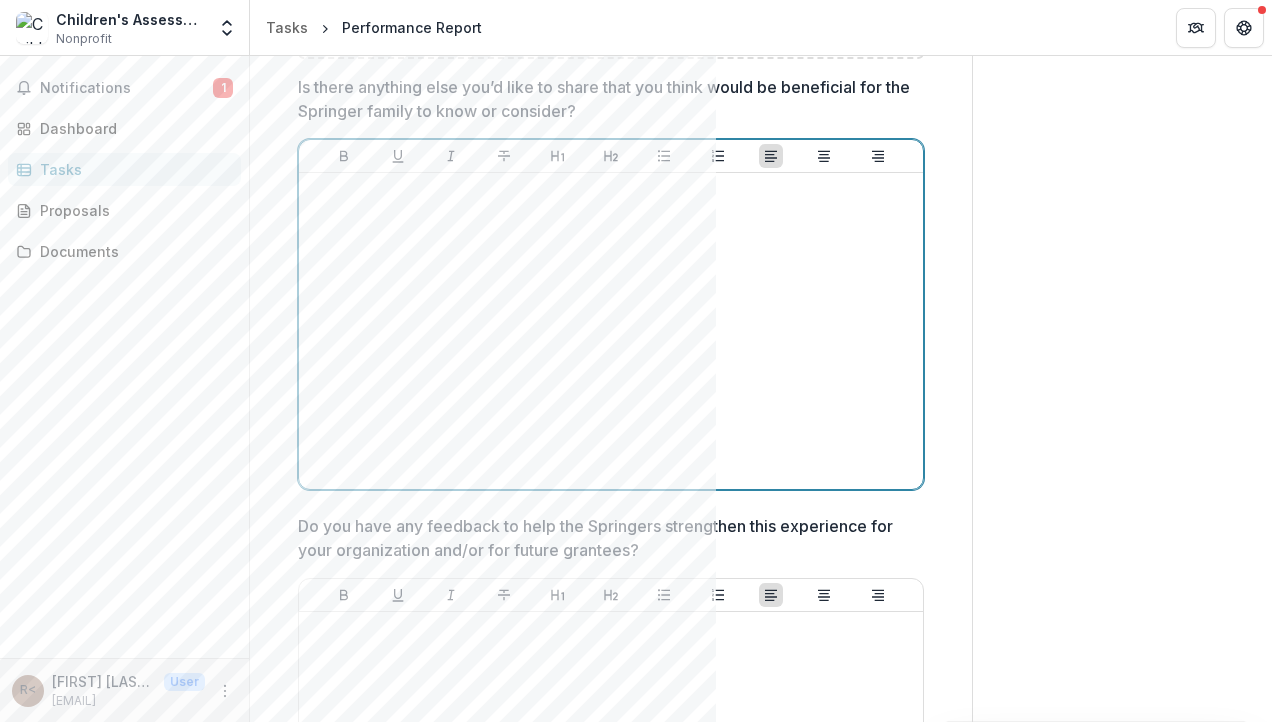 click at bounding box center (611, 331) 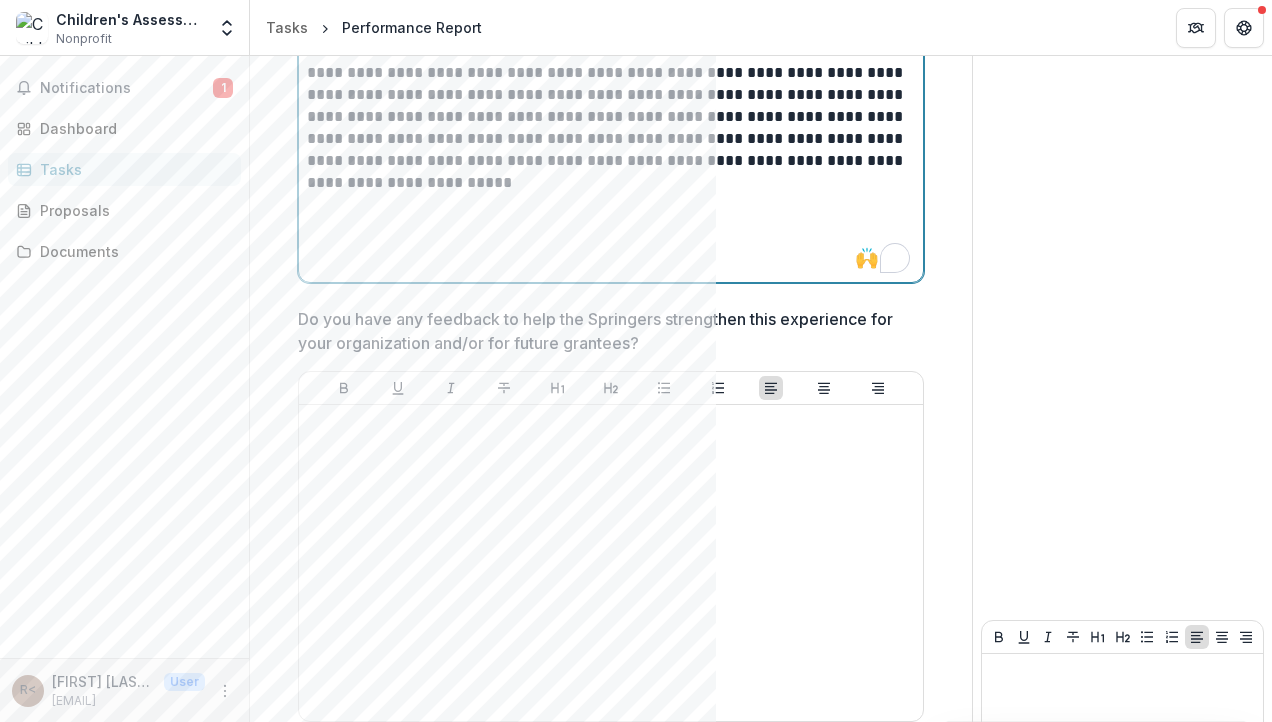 scroll, scrollTop: 4265, scrollLeft: 0, axis: vertical 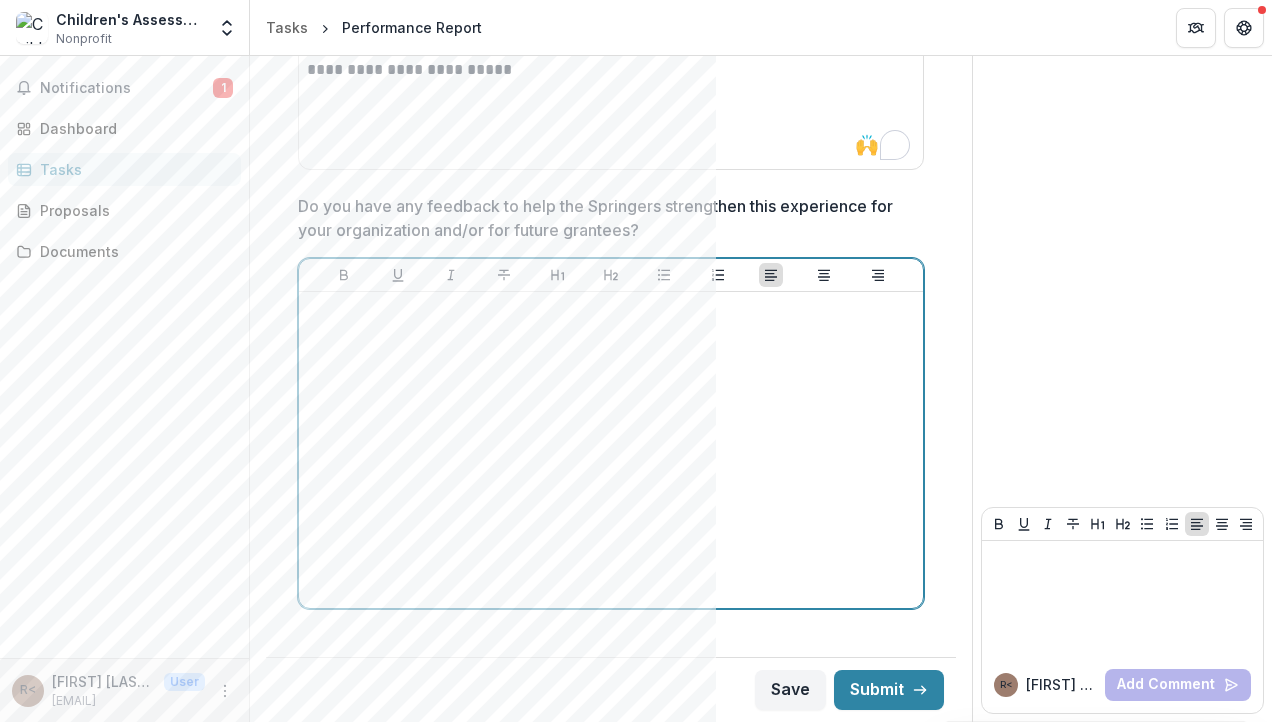 click at bounding box center [611, 450] 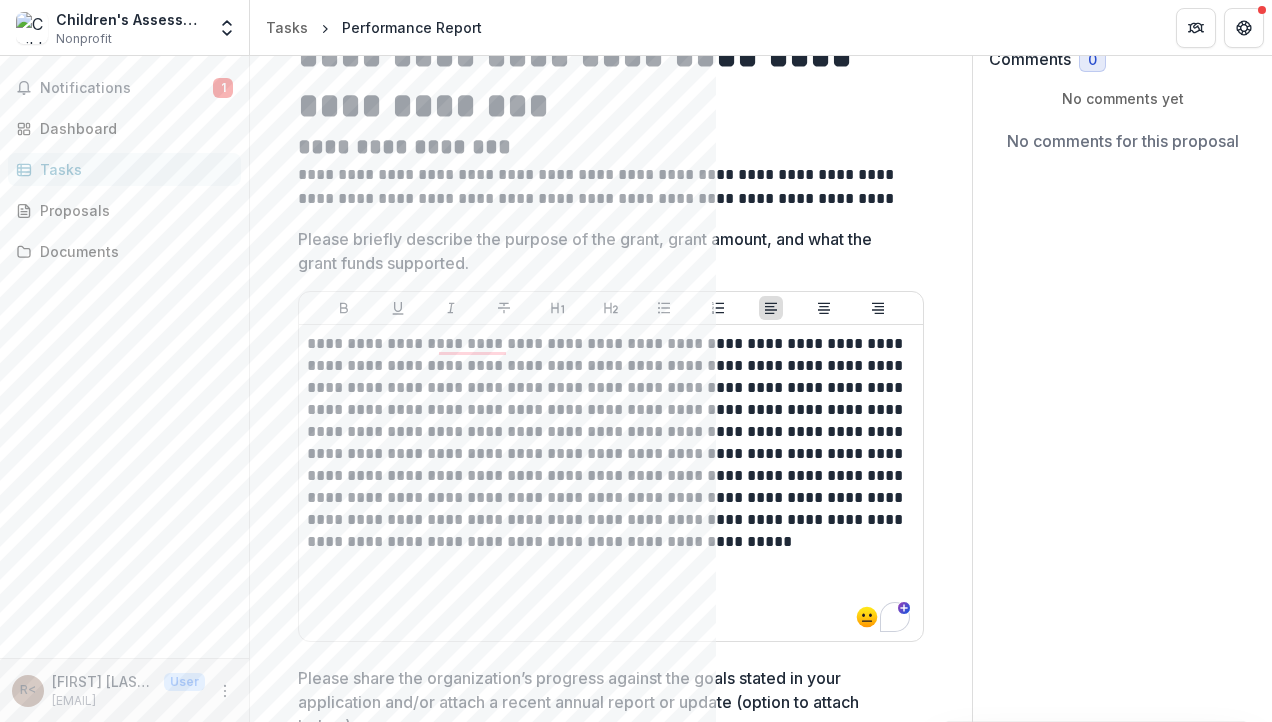 scroll, scrollTop: 200, scrollLeft: 0, axis: vertical 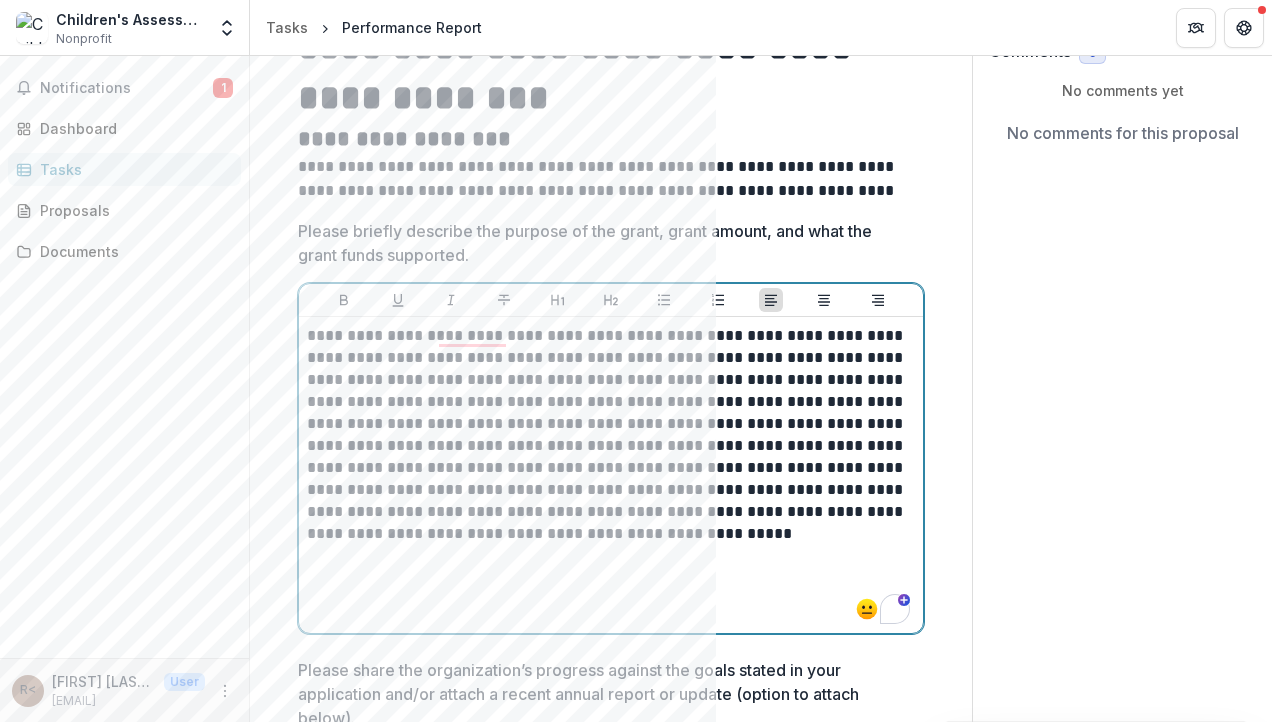 click on "**********" at bounding box center (611, 475) 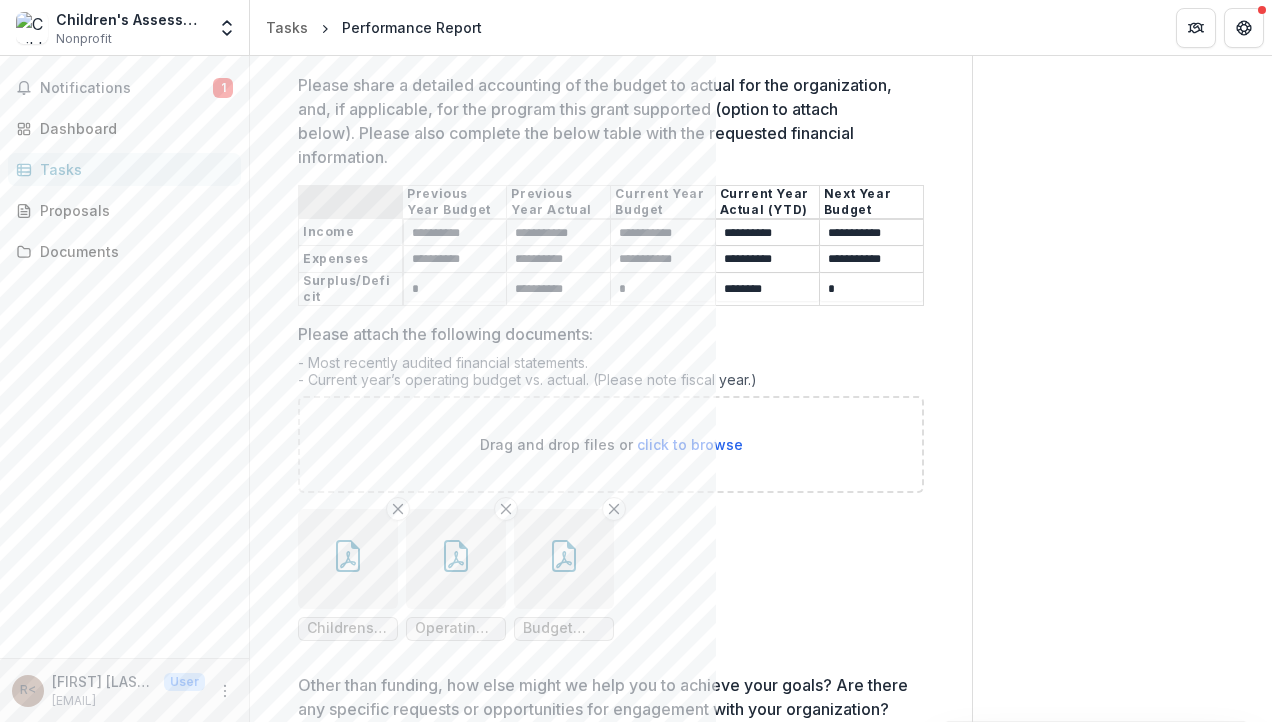 scroll, scrollTop: 2500, scrollLeft: 0, axis: vertical 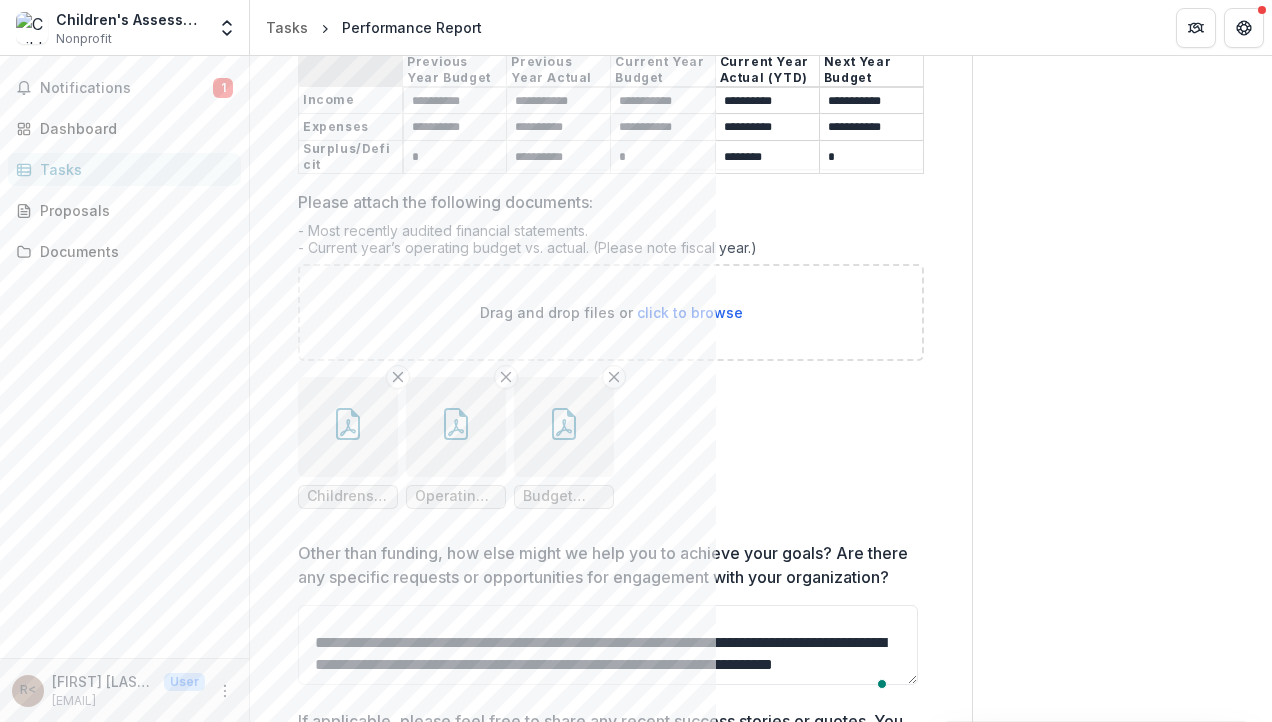 click on "Childrens-Assessment-Center-2024-FS.pdf" at bounding box center (348, 496) 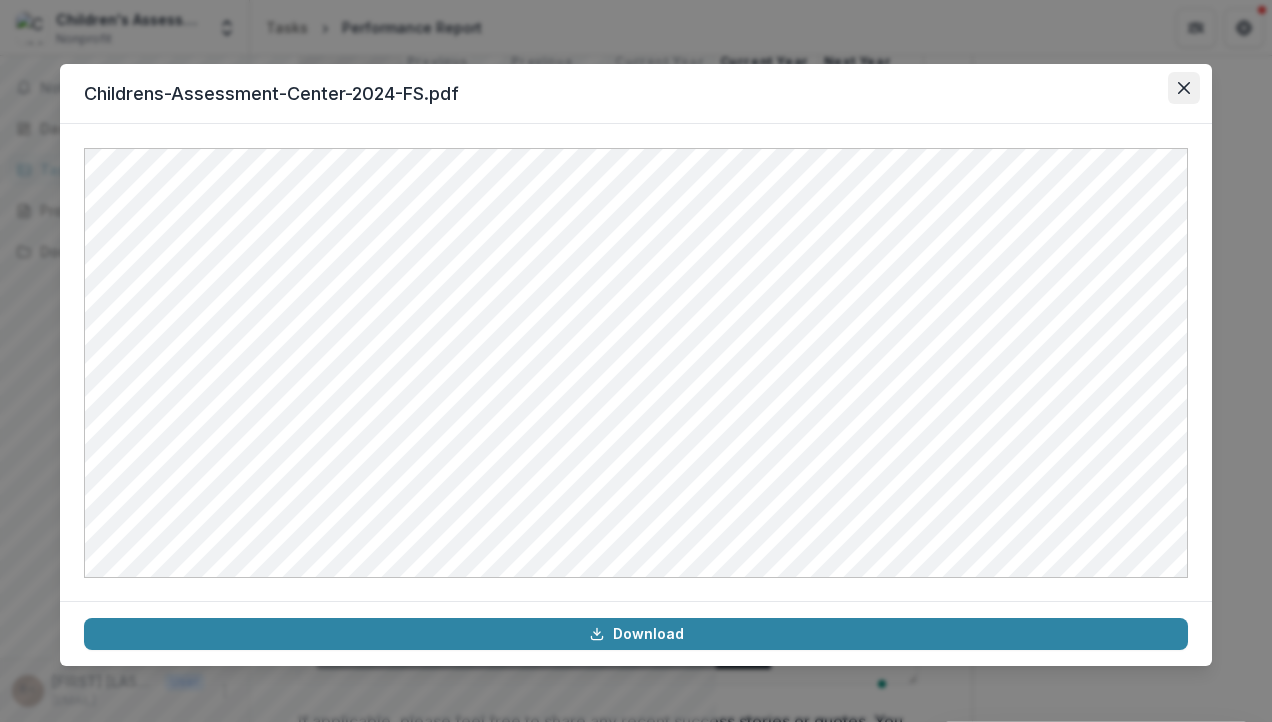 click 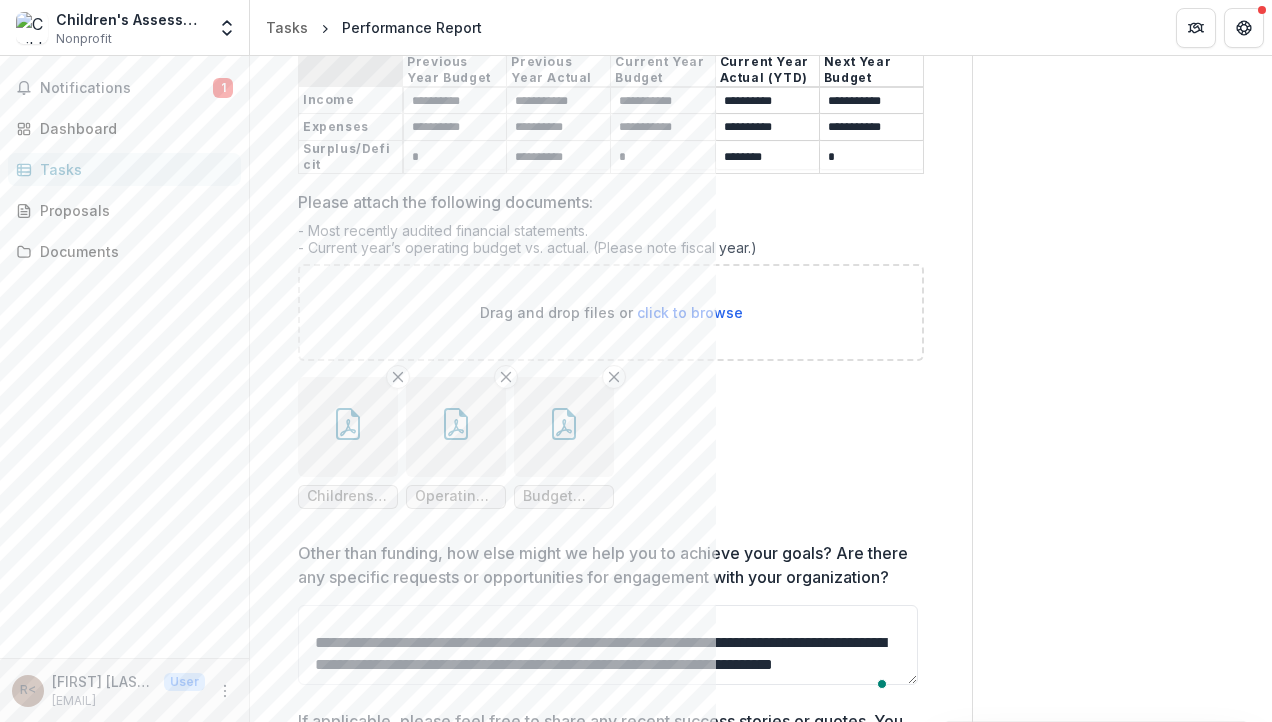 click at bounding box center [456, 427] 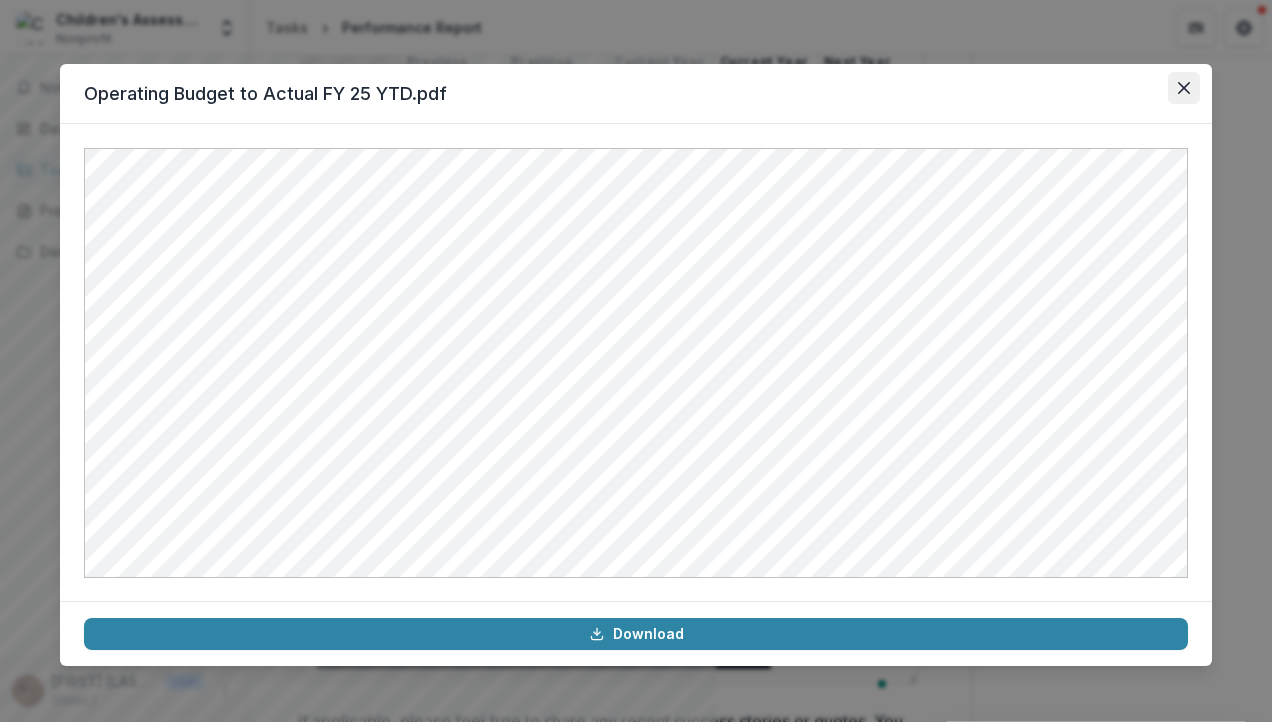 click 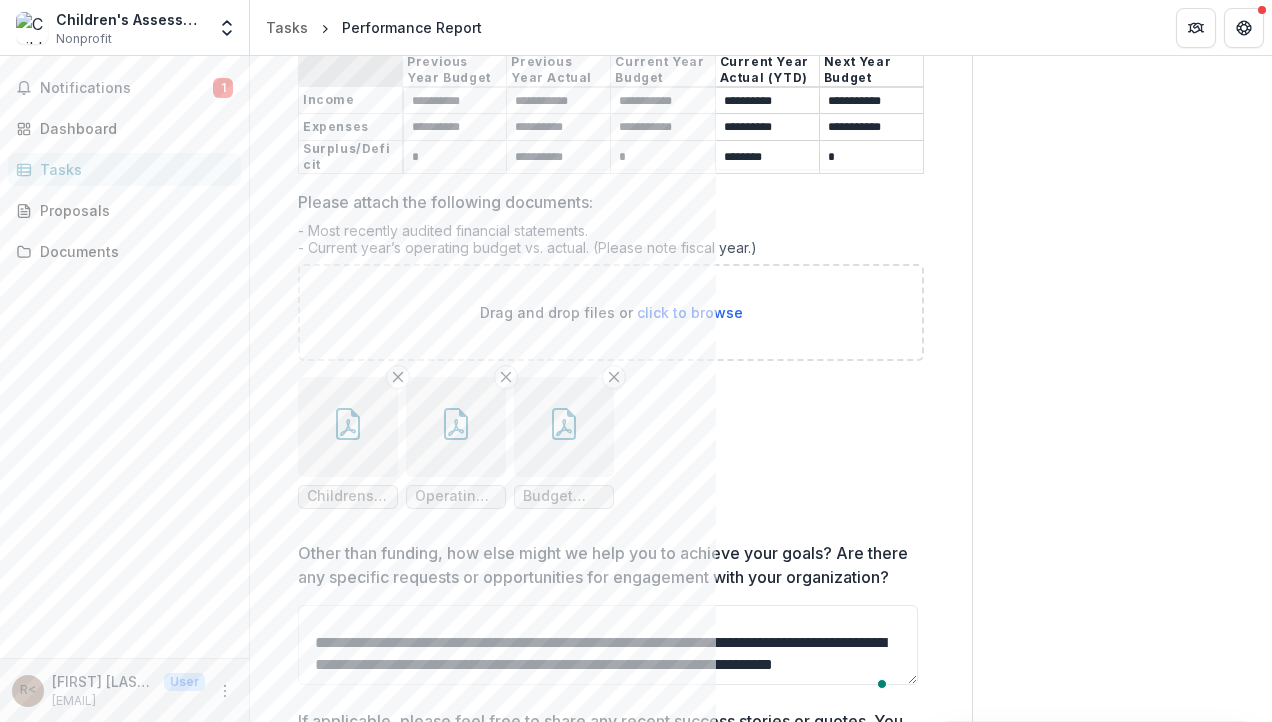click 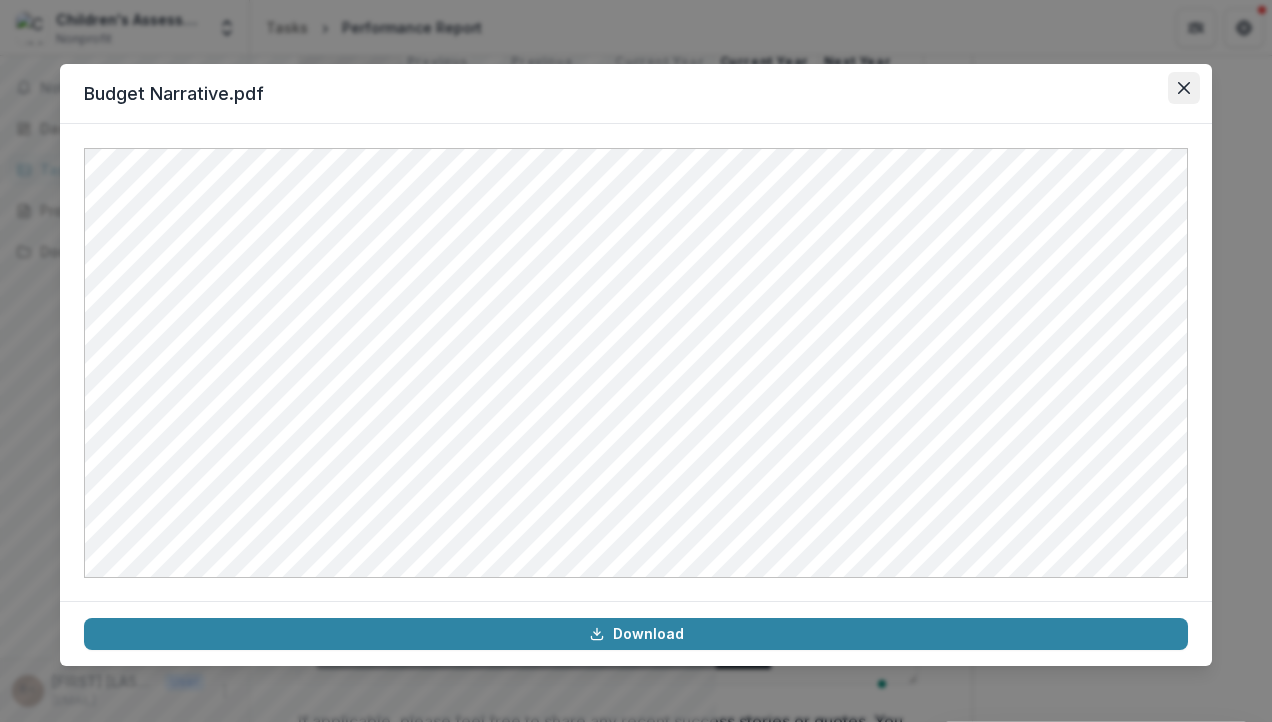click 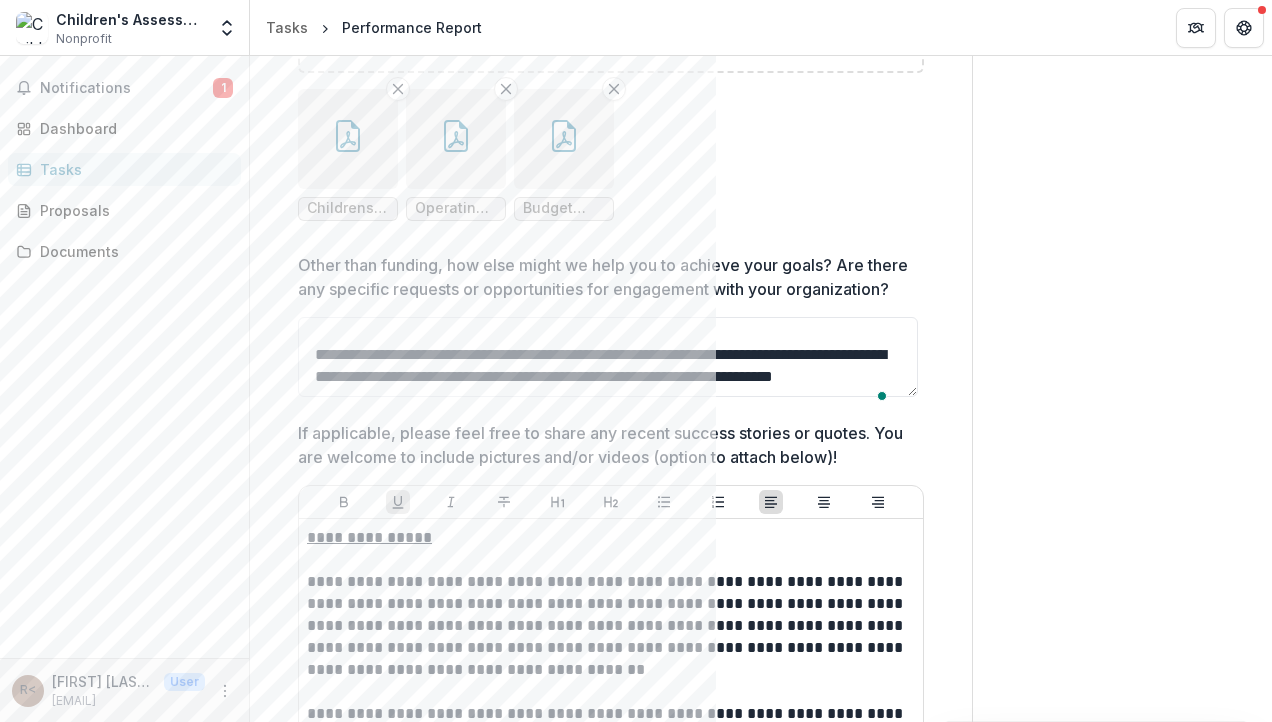 scroll, scrollTop: 2800, scrollLeft: 0, axis: vertical 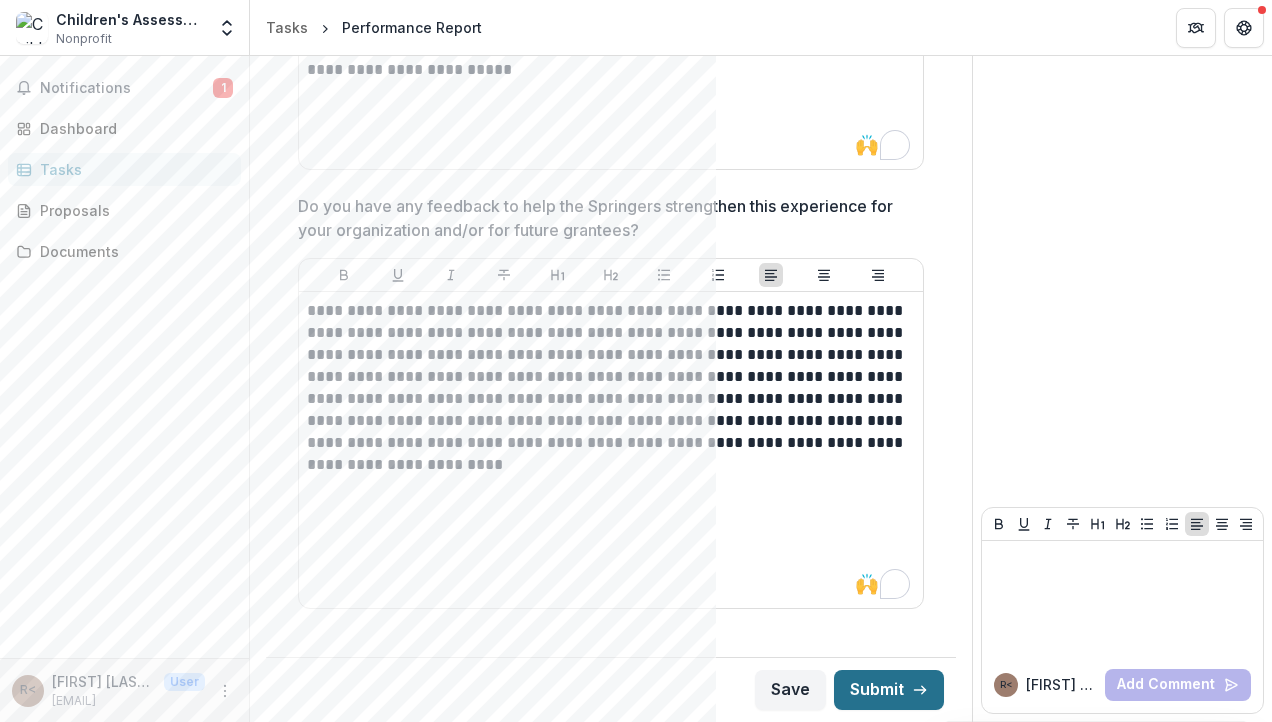 click on "Submit" at bounding box center [889, 690] 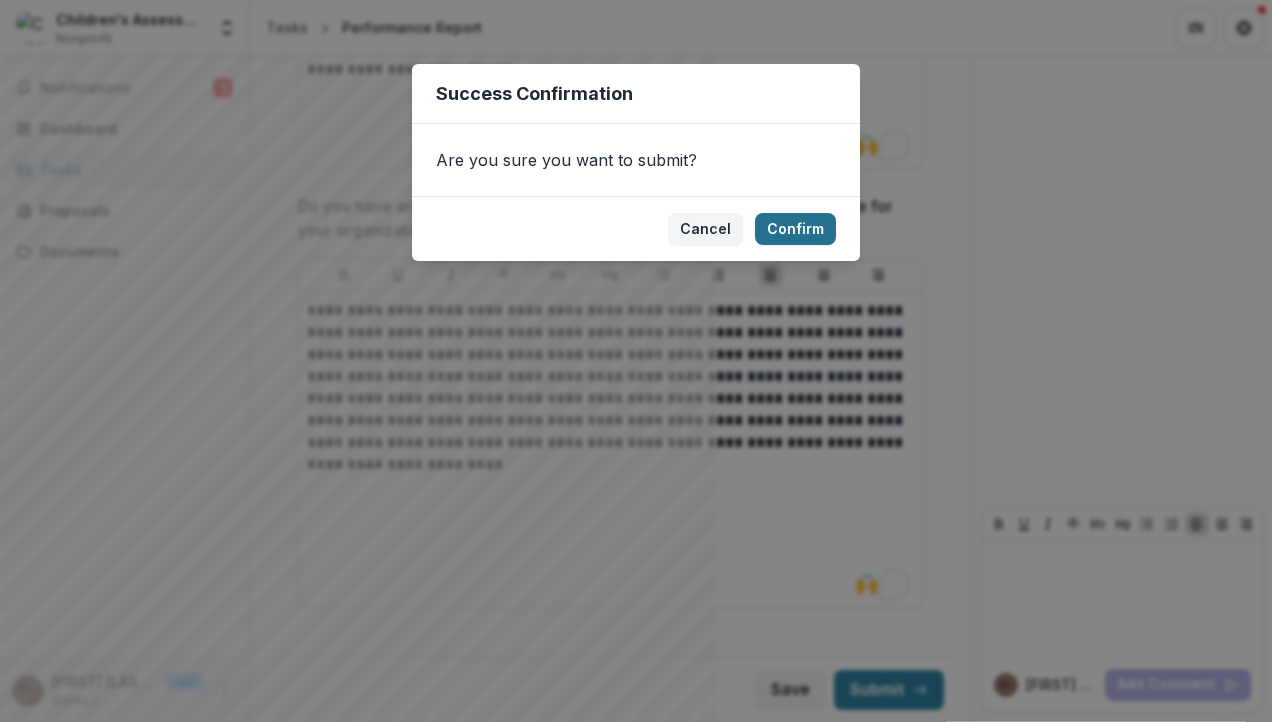 click on "Confirm" at bounding box center [795, 229] 